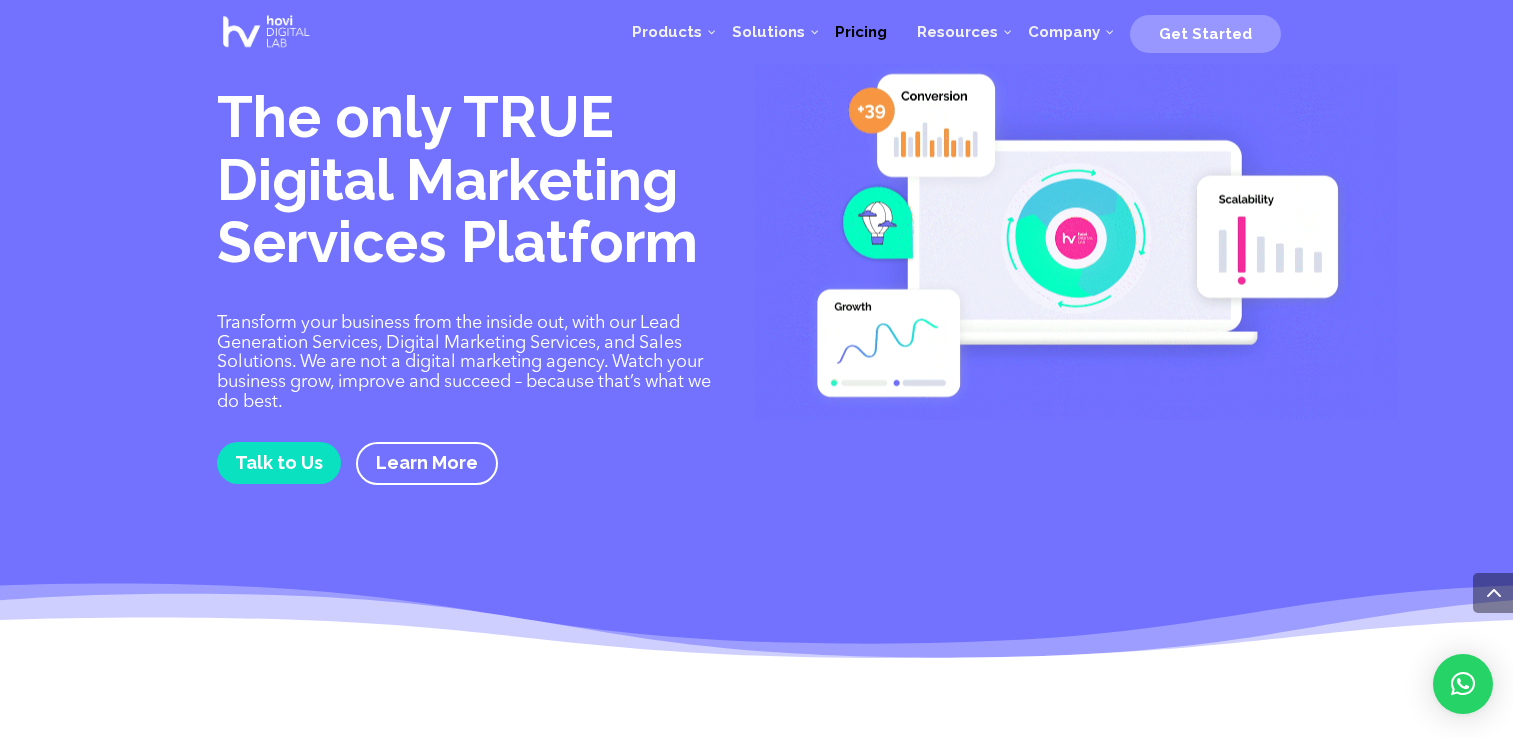 scroll, scrollTop: 1105, scrollLeft: 0, axis: vertical 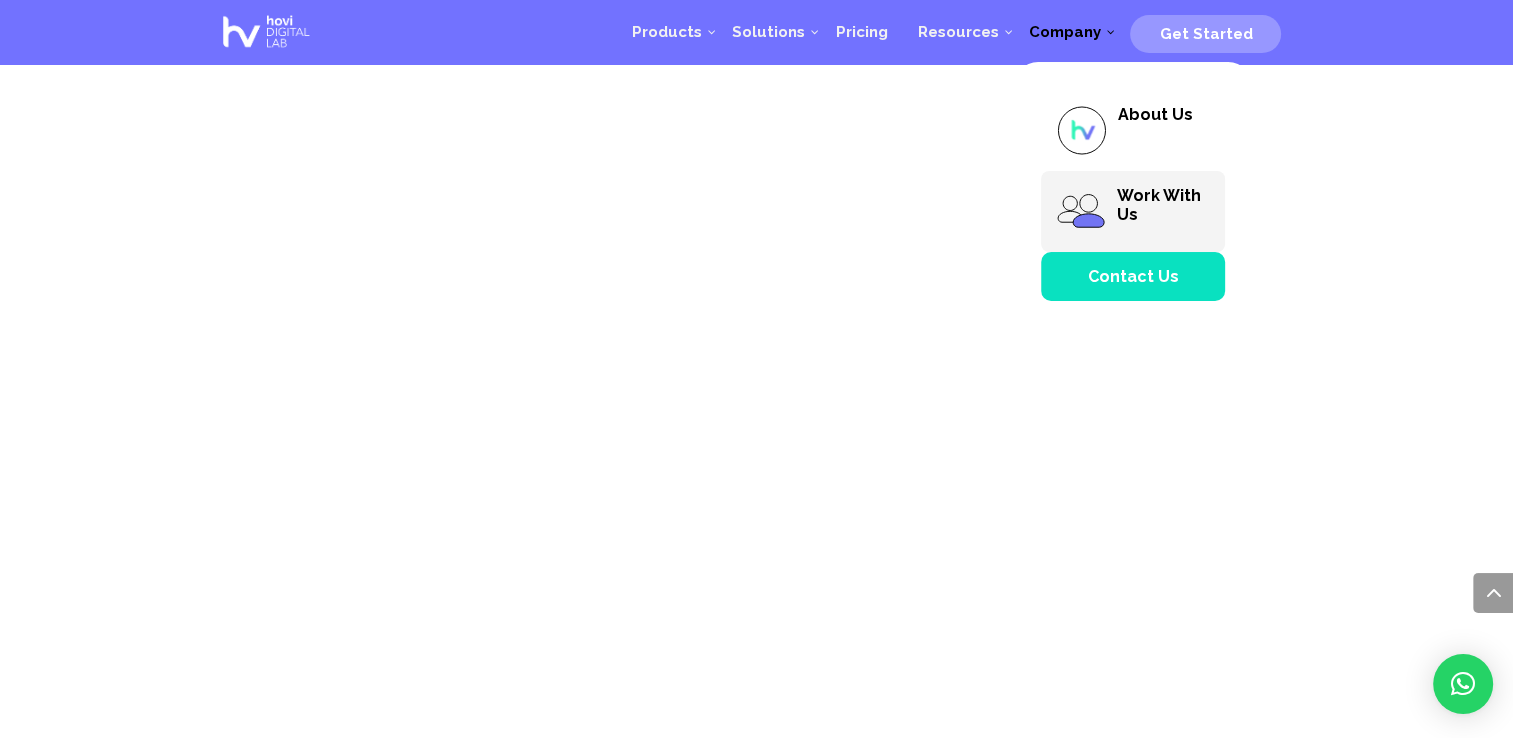 click on "Work With Us" at bounding box center (1158, 205) 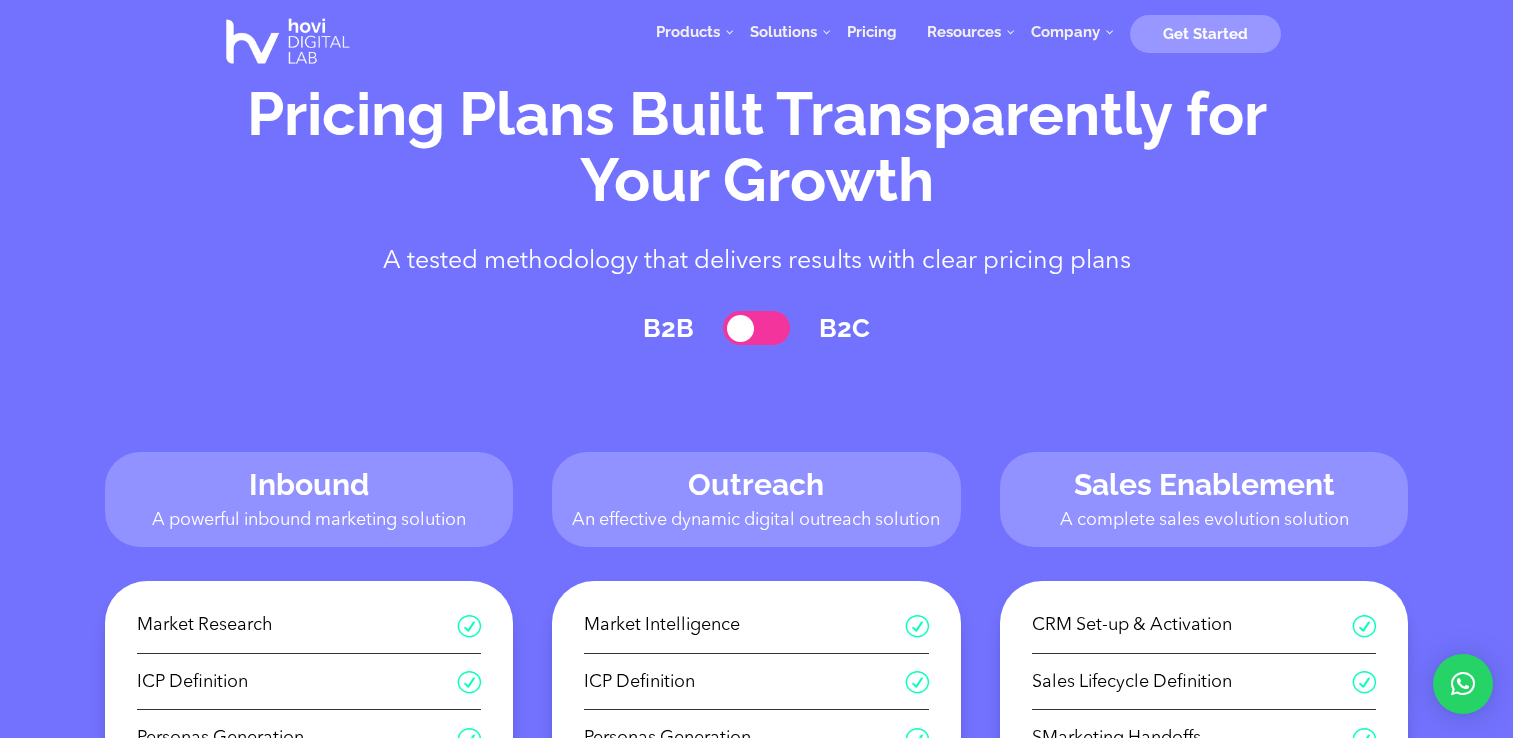 scroll, scrollTop: 0, scrollLeft: 0, axis: both 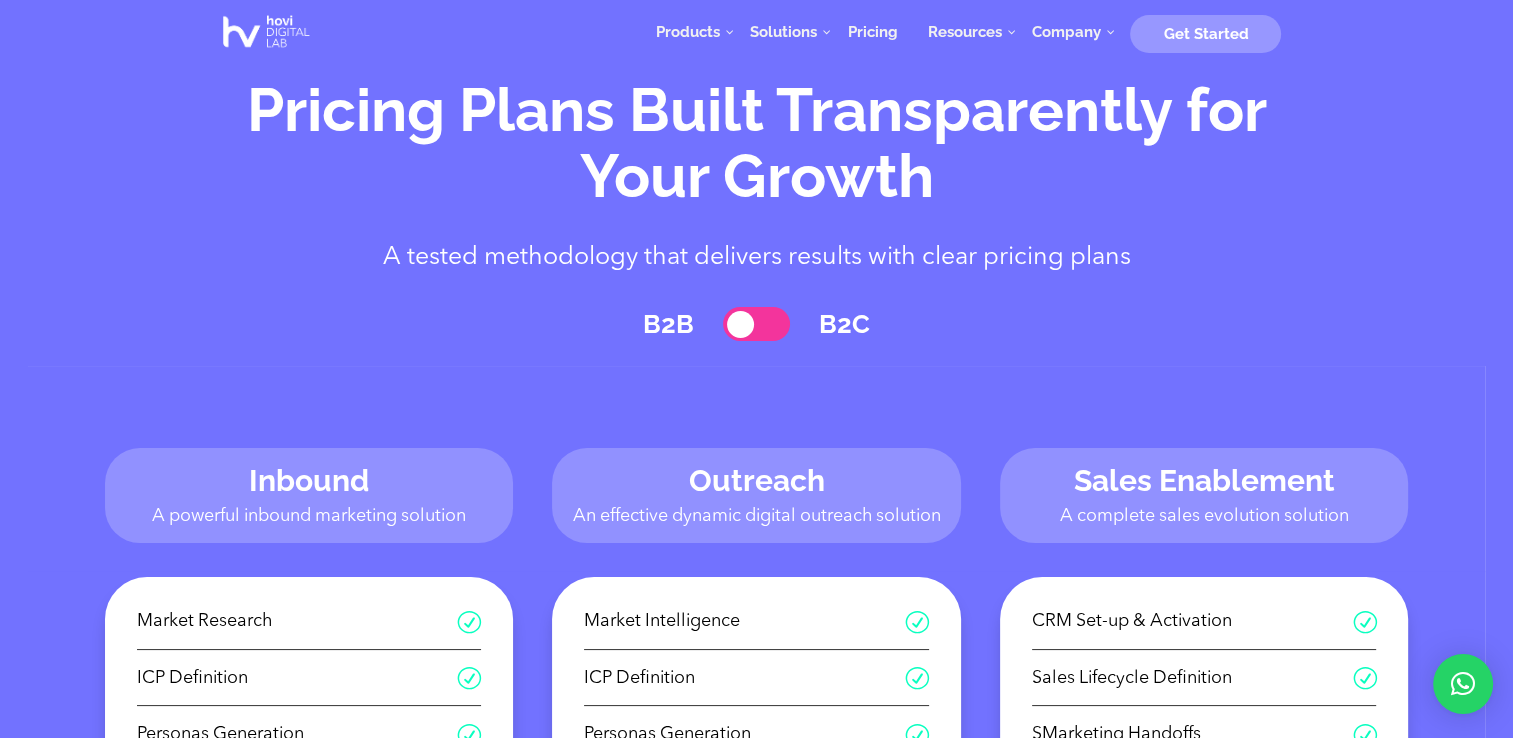 click at bounding box center [757, 324] 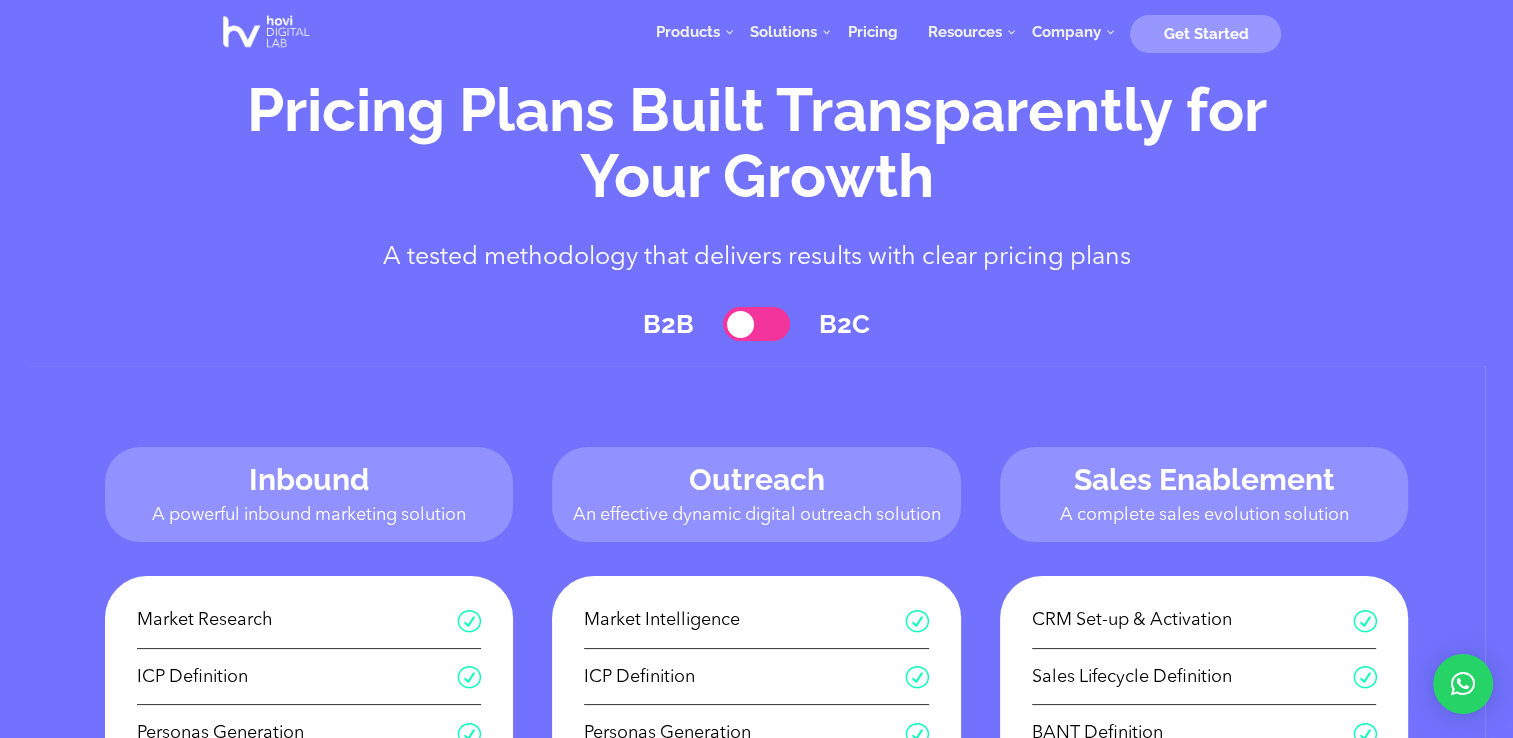 click at bounding box center (757, 324) 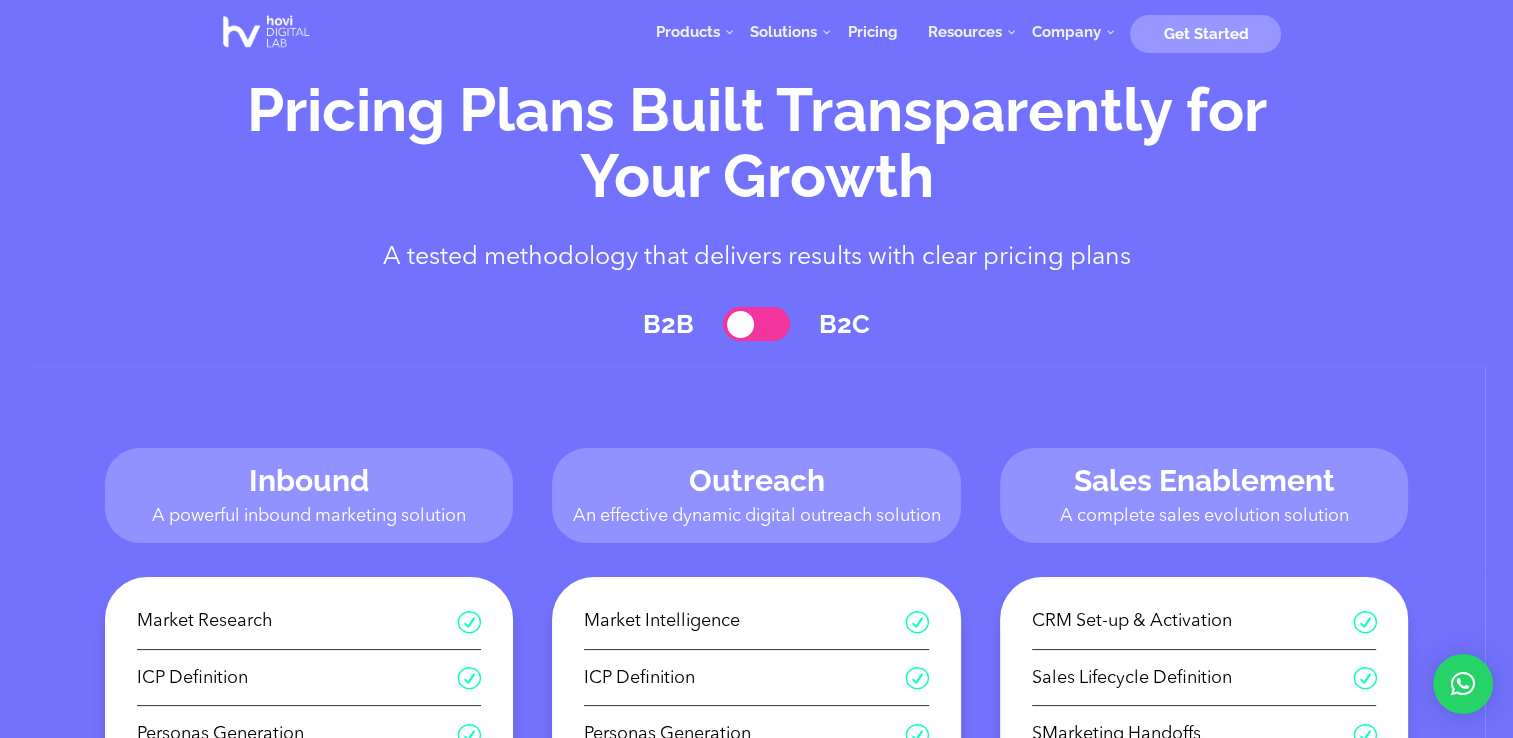 click at bounding box center [757, 324] 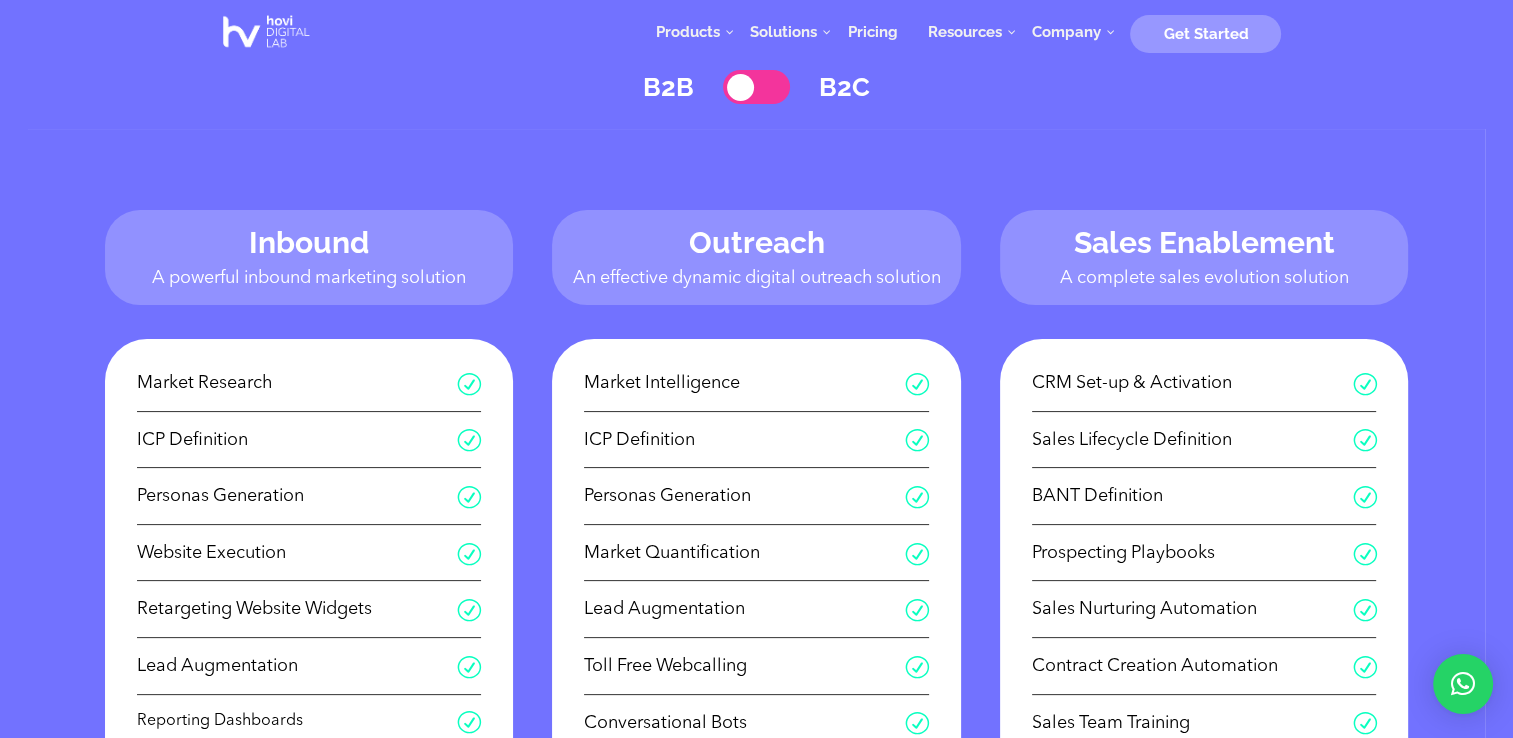 scroll, scrollTop: 245, scrollLeft: 0, axis: vertical 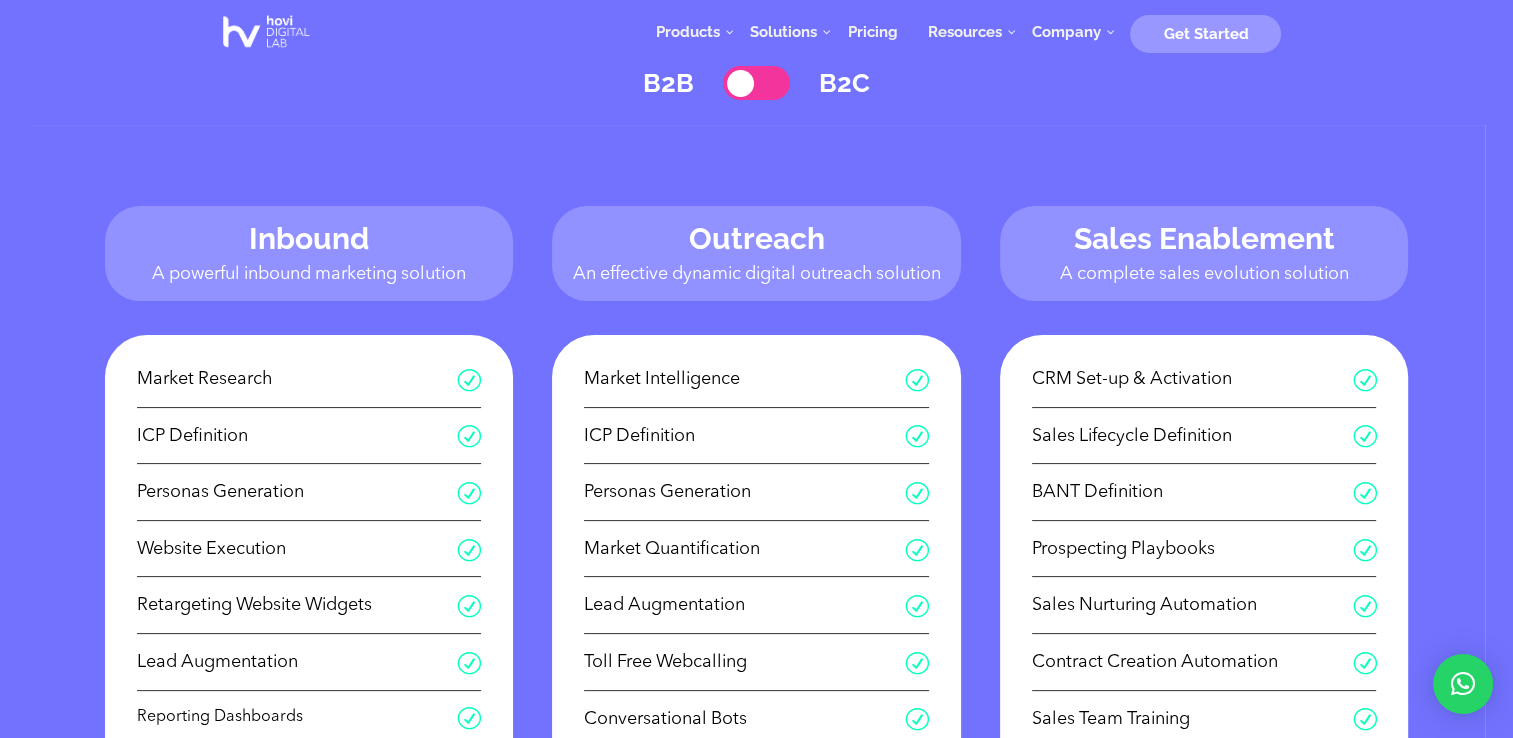 click at bounding box center (757, 83) 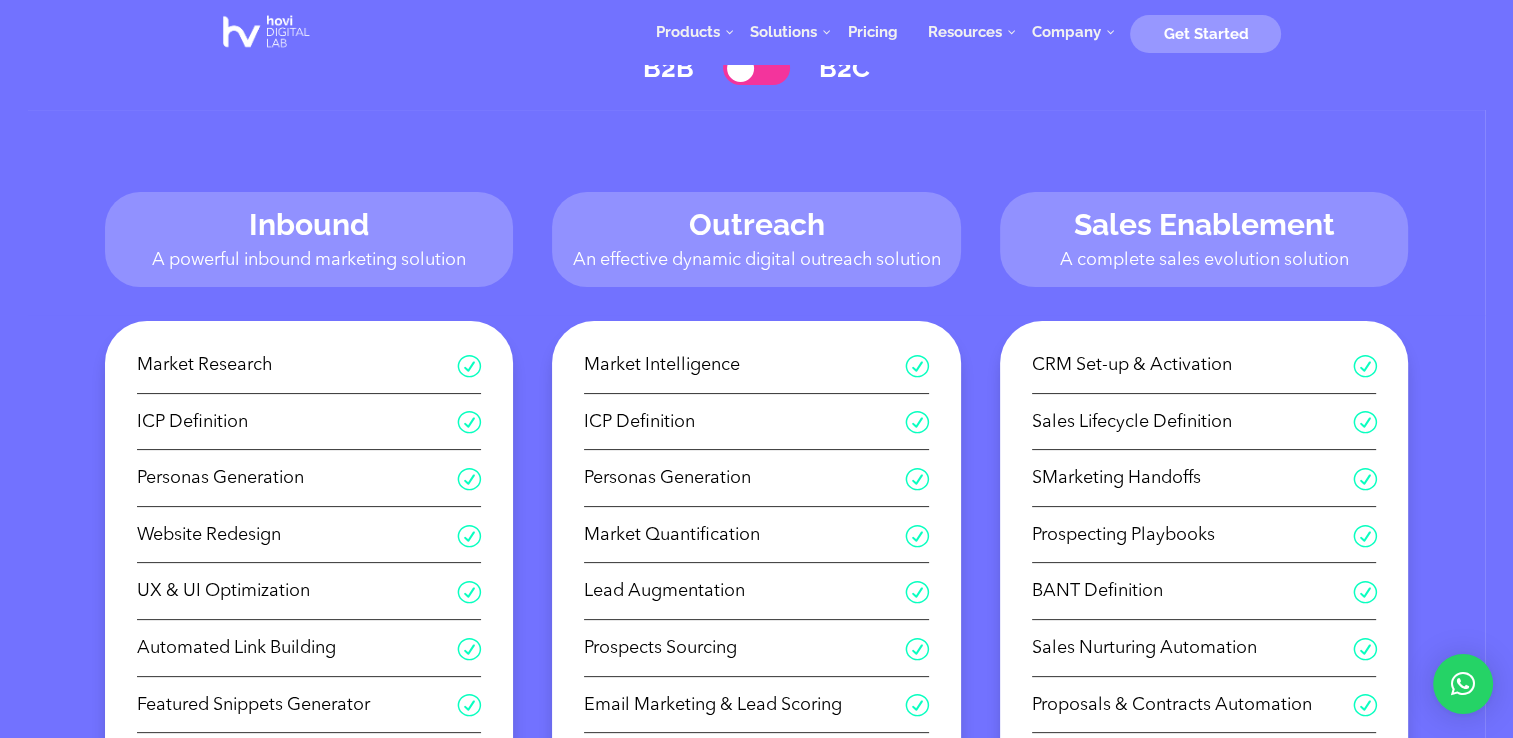 scroll, scrollTop: 253, scrollLeft: 0, axis: vertical 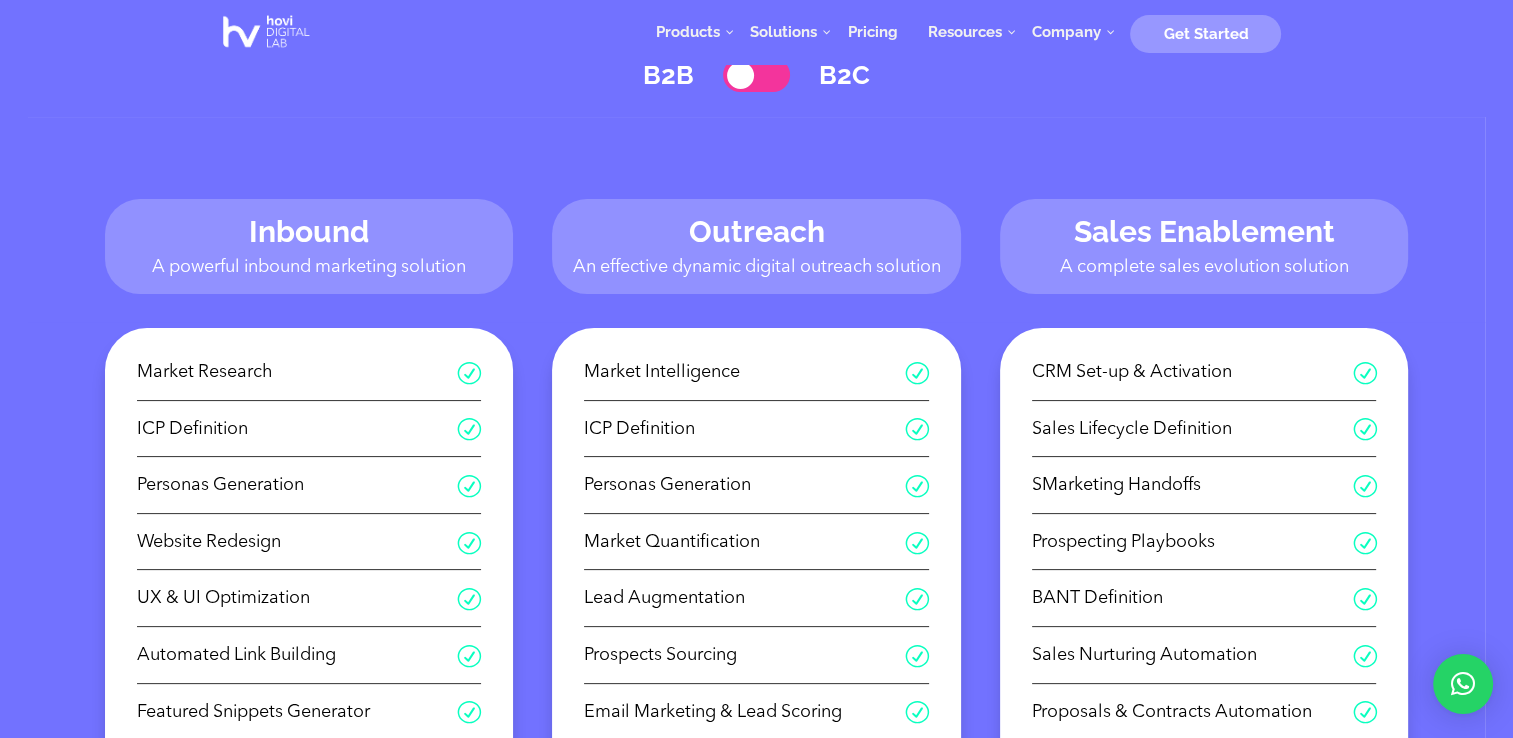 click at bounding box center [757, 75] 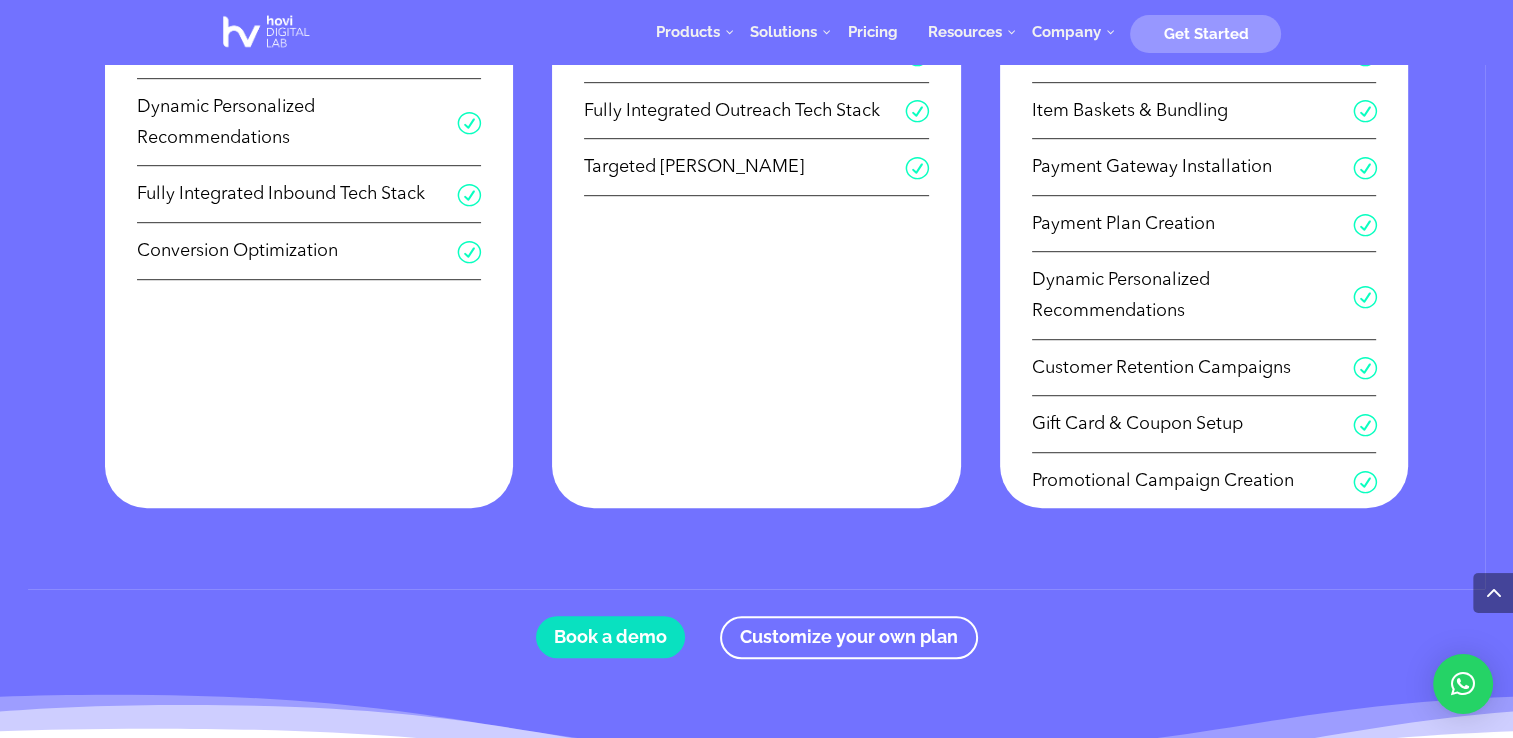 click on "R Targeted Ad Campaigns" at bounding box center [756, 174] 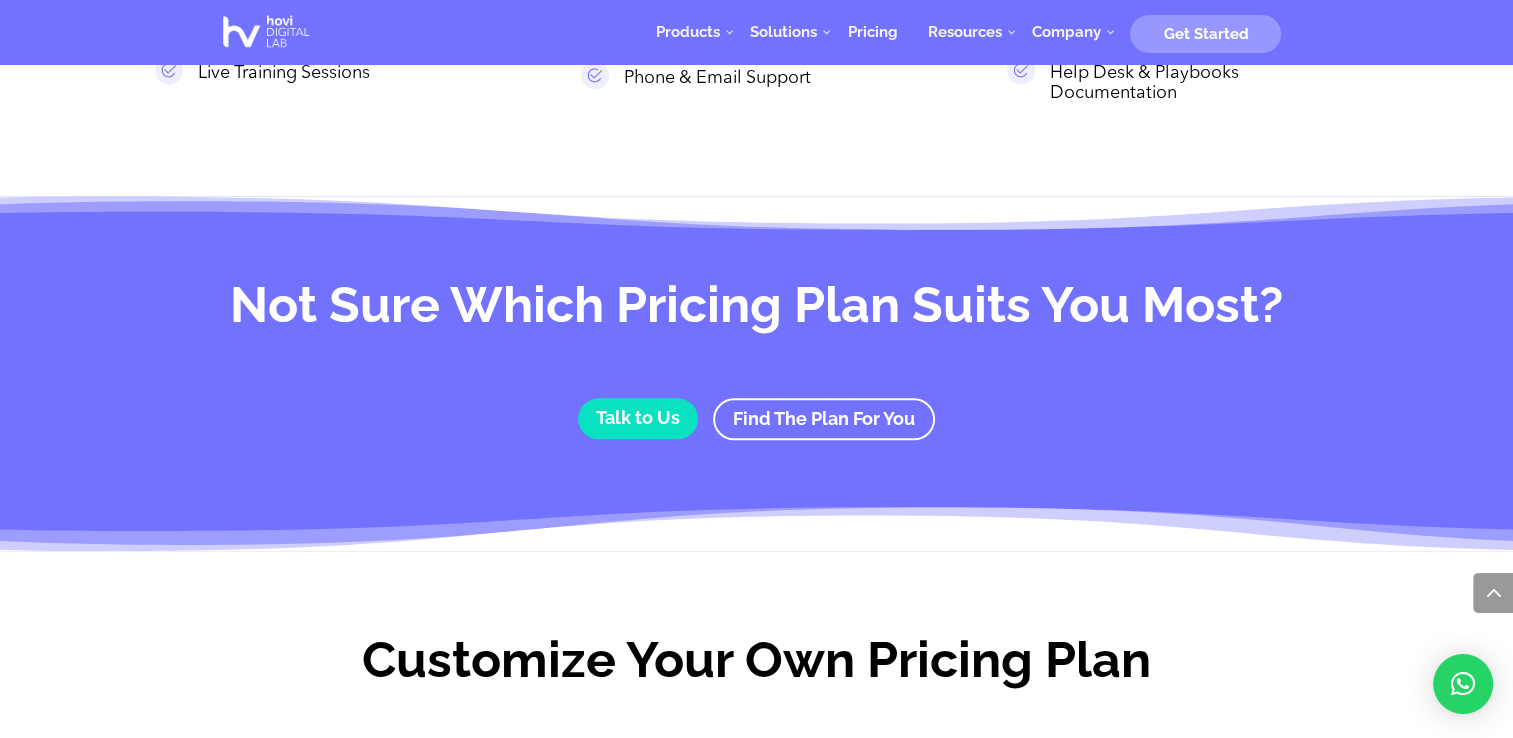 scroll, scrollTop: 2182, scrollLeft: 0, axis: vertical 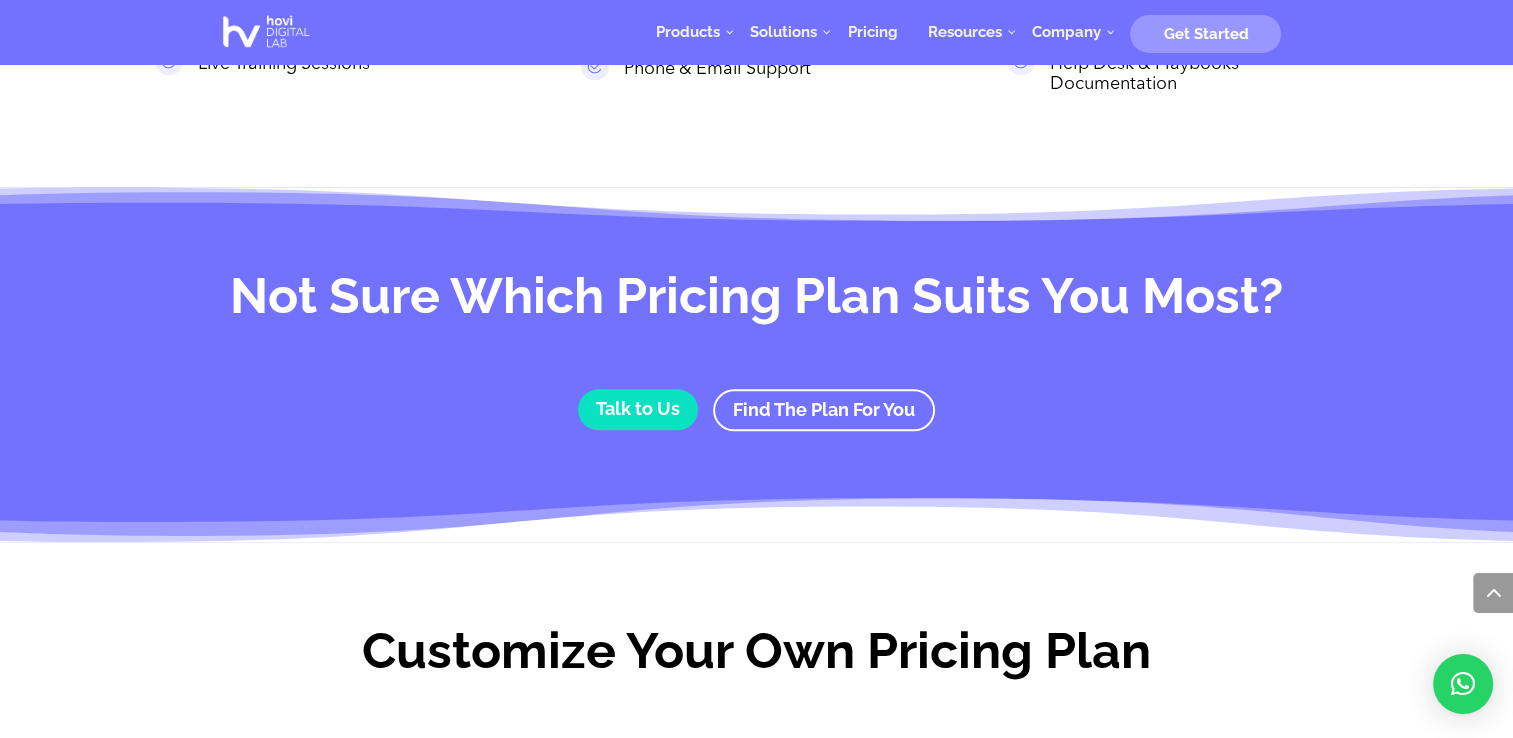 click on "Not Sure Which Pricing Plan Suits You Most?" at bounding box center [757, 300] 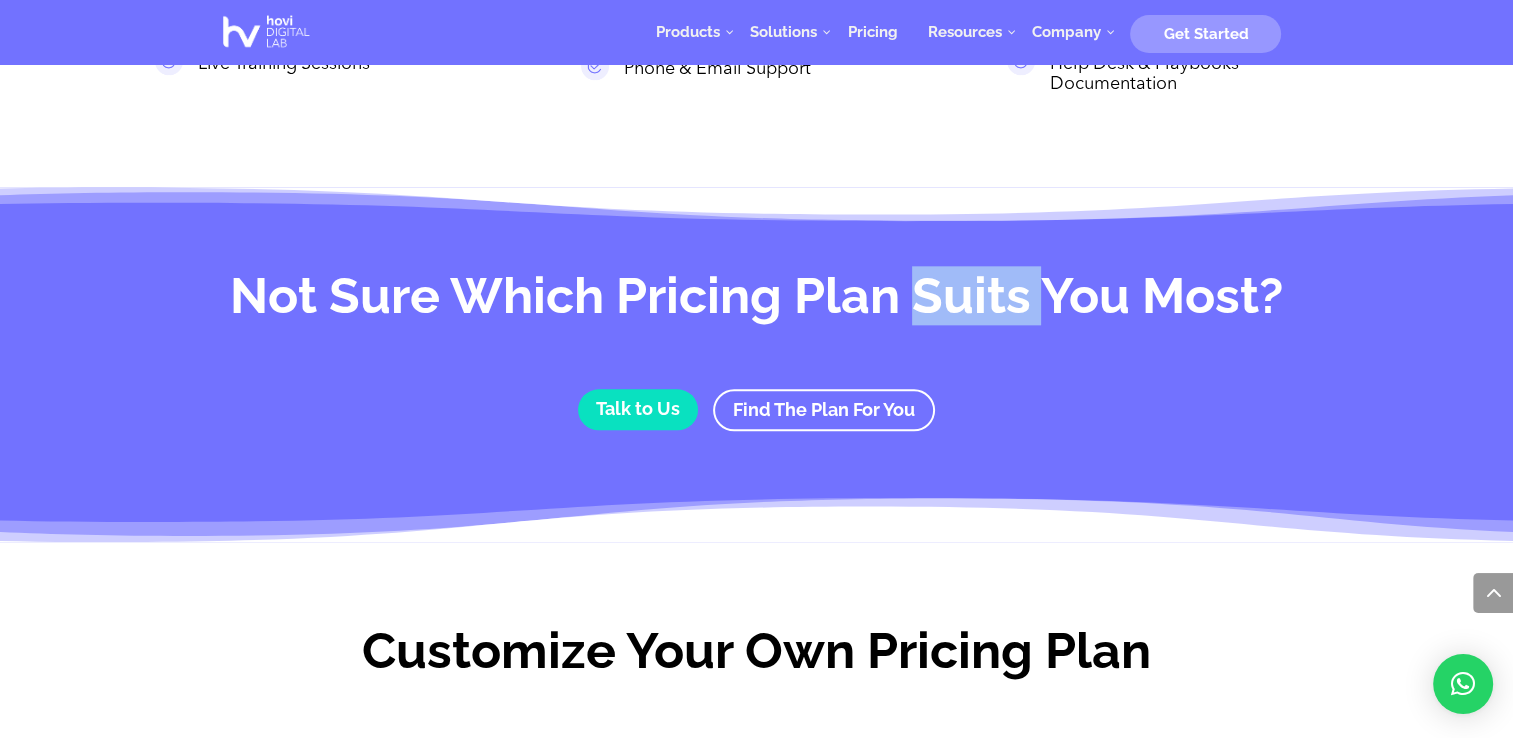 click on "Not Sure Which Pricing Plan Suits You Most?" at bounding box center [757, 300] 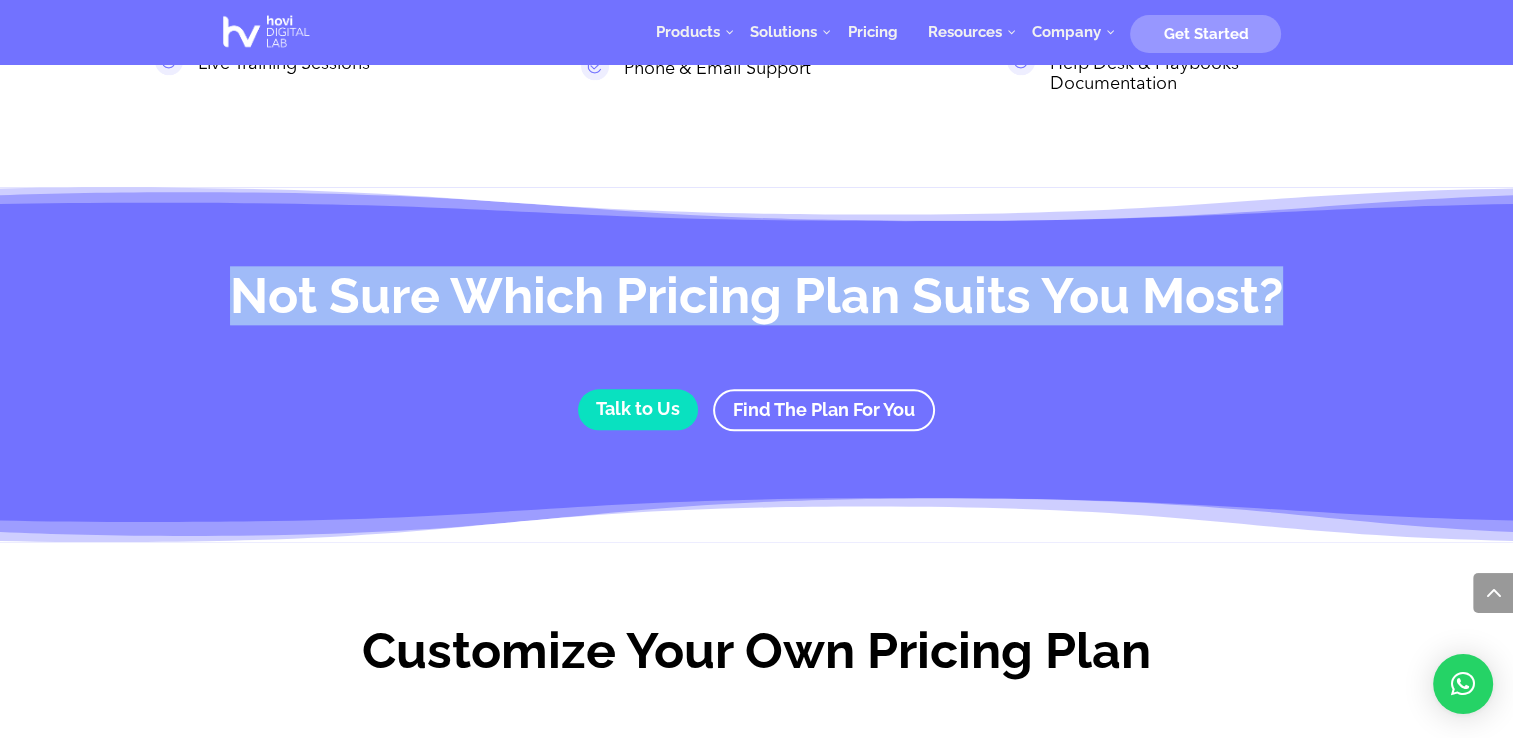 click on "Not Sure Which Pricing Plan Suits You Most?" at bounding box center (757, 300) 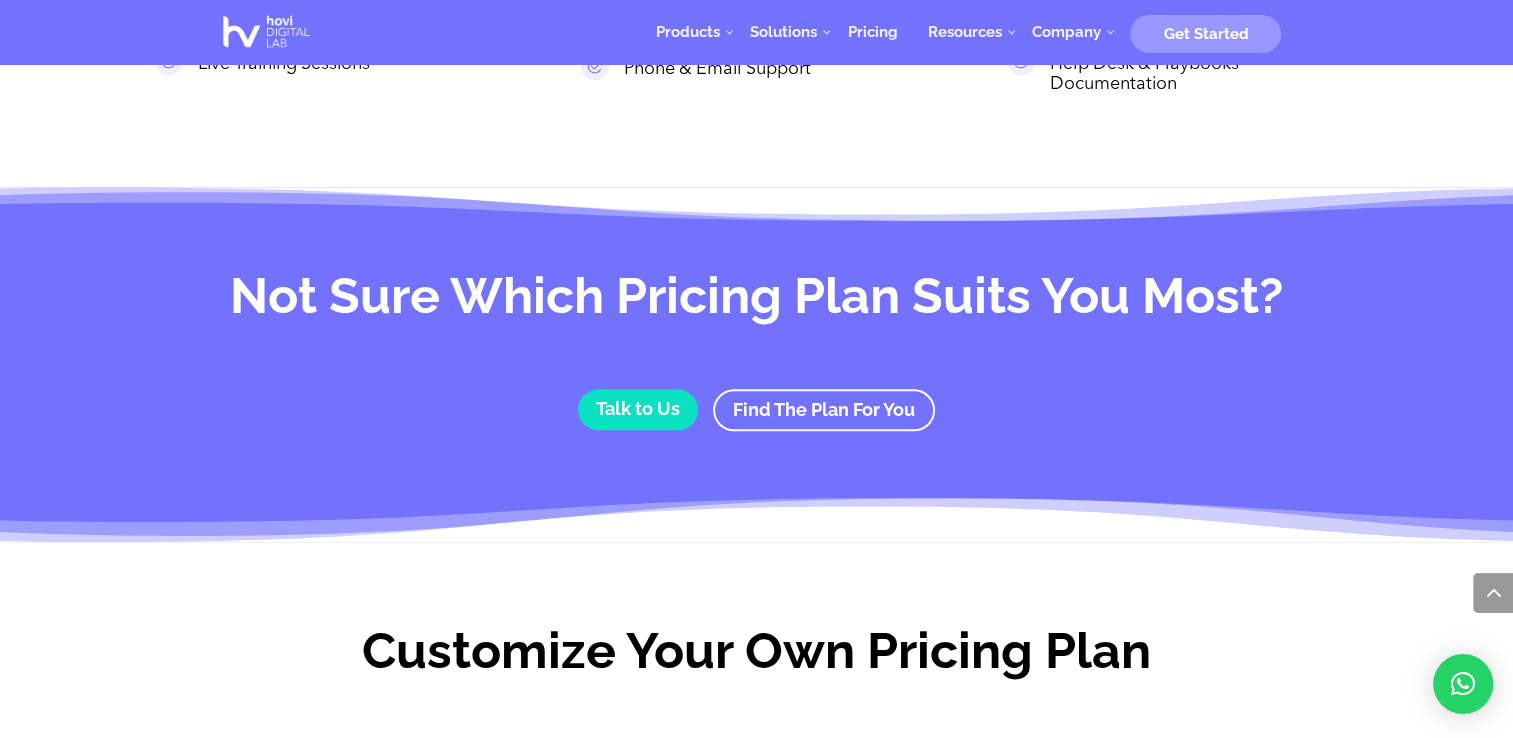 drag, startPoint x: 944, startPoint y: 289, endPoint x: 988, endPoint y: 369, distance: 91.3017 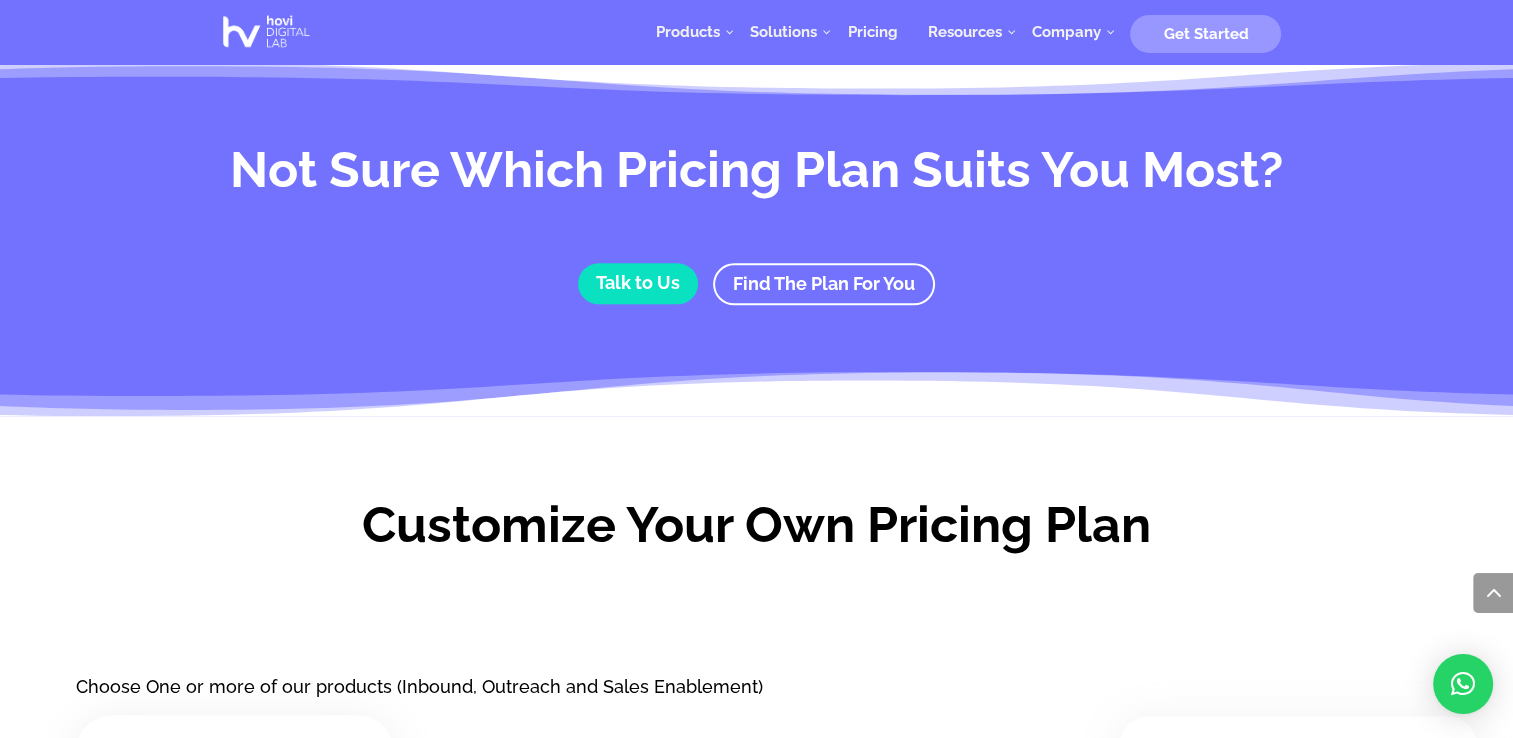 scroll, scrollTop: 2343, scrollLeft: 0, axis: vertical 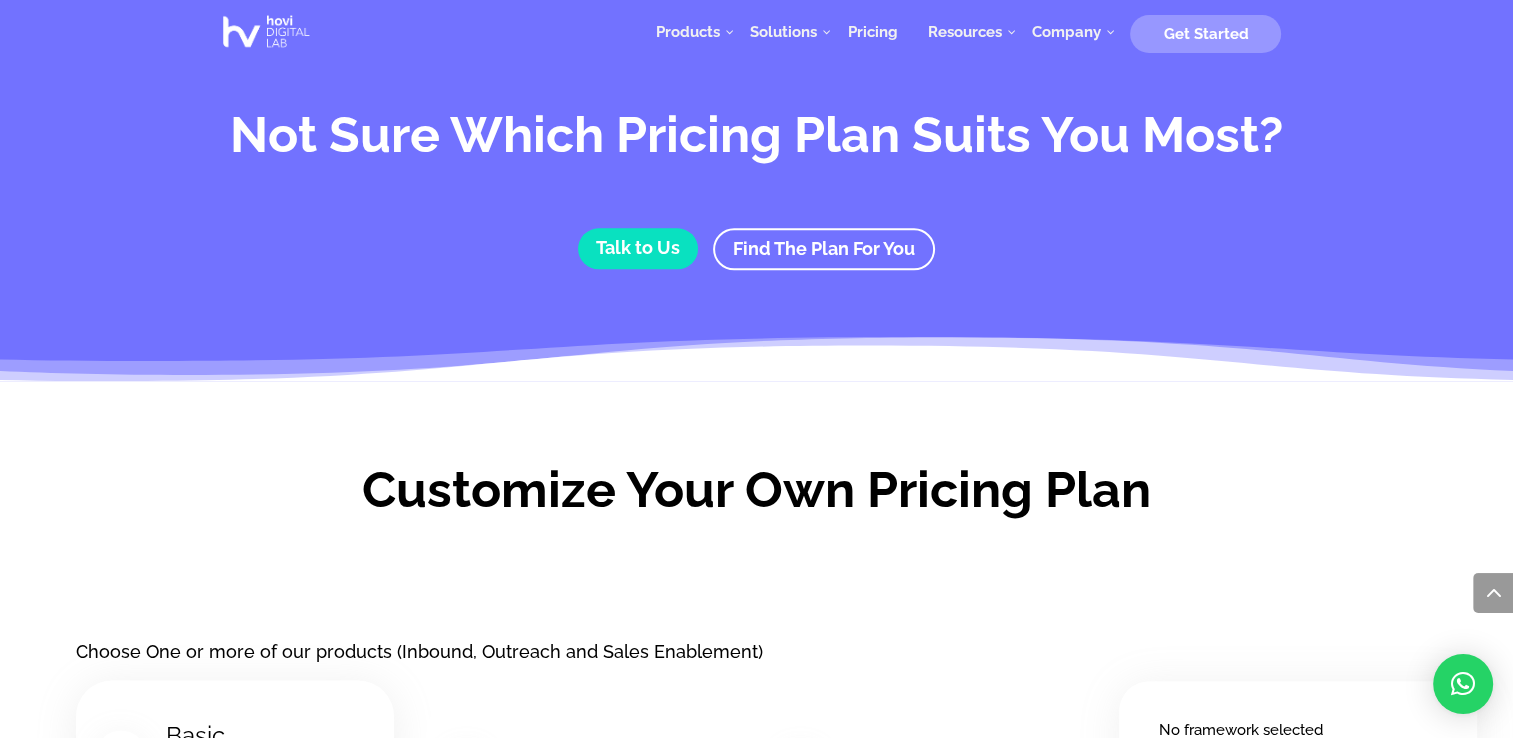 click on "Not Sure Which Pricing Plan Suits You Most?" at bounding box center [757, 139] 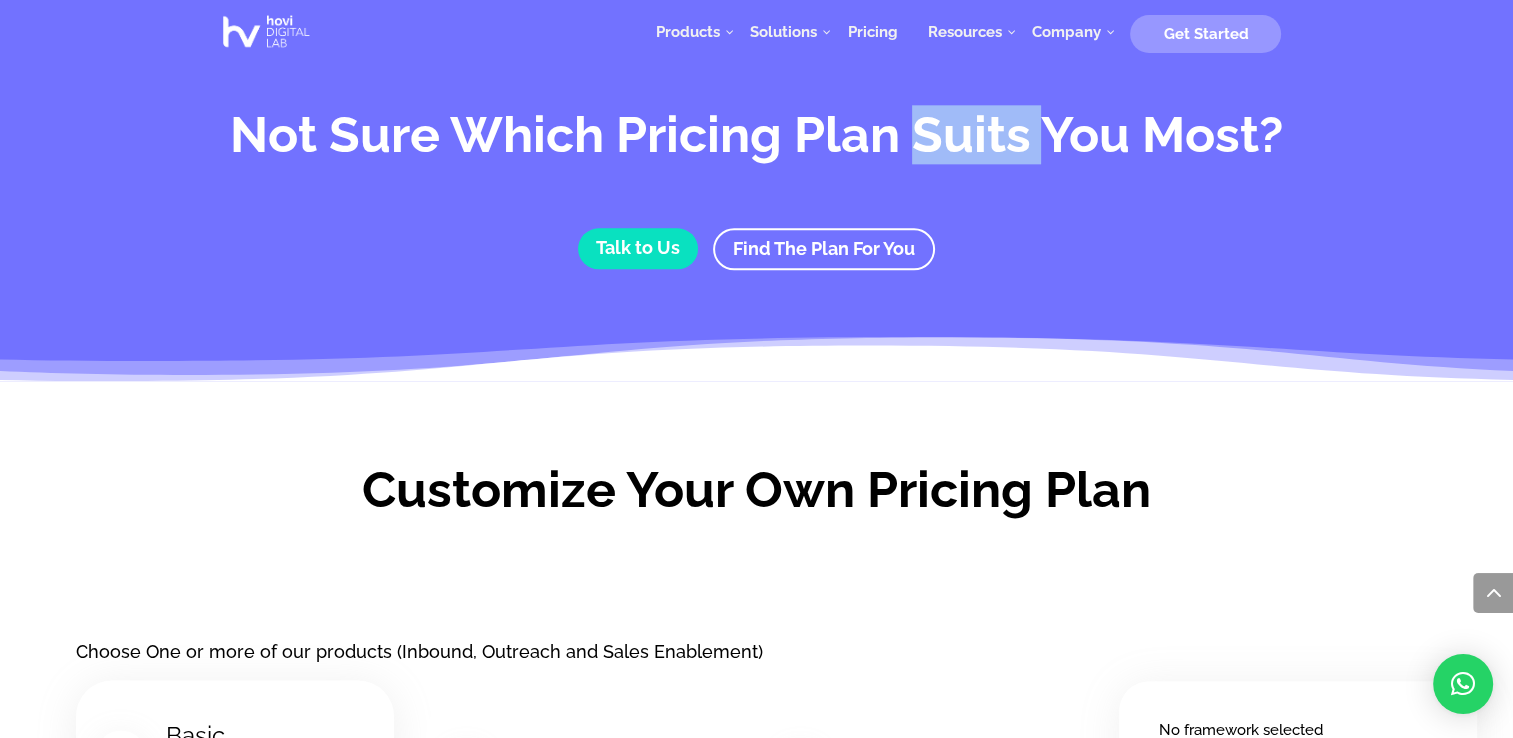 click on "Not Sure Which Pricing Plan Suits You Most?" at bounding box center [757, 139] 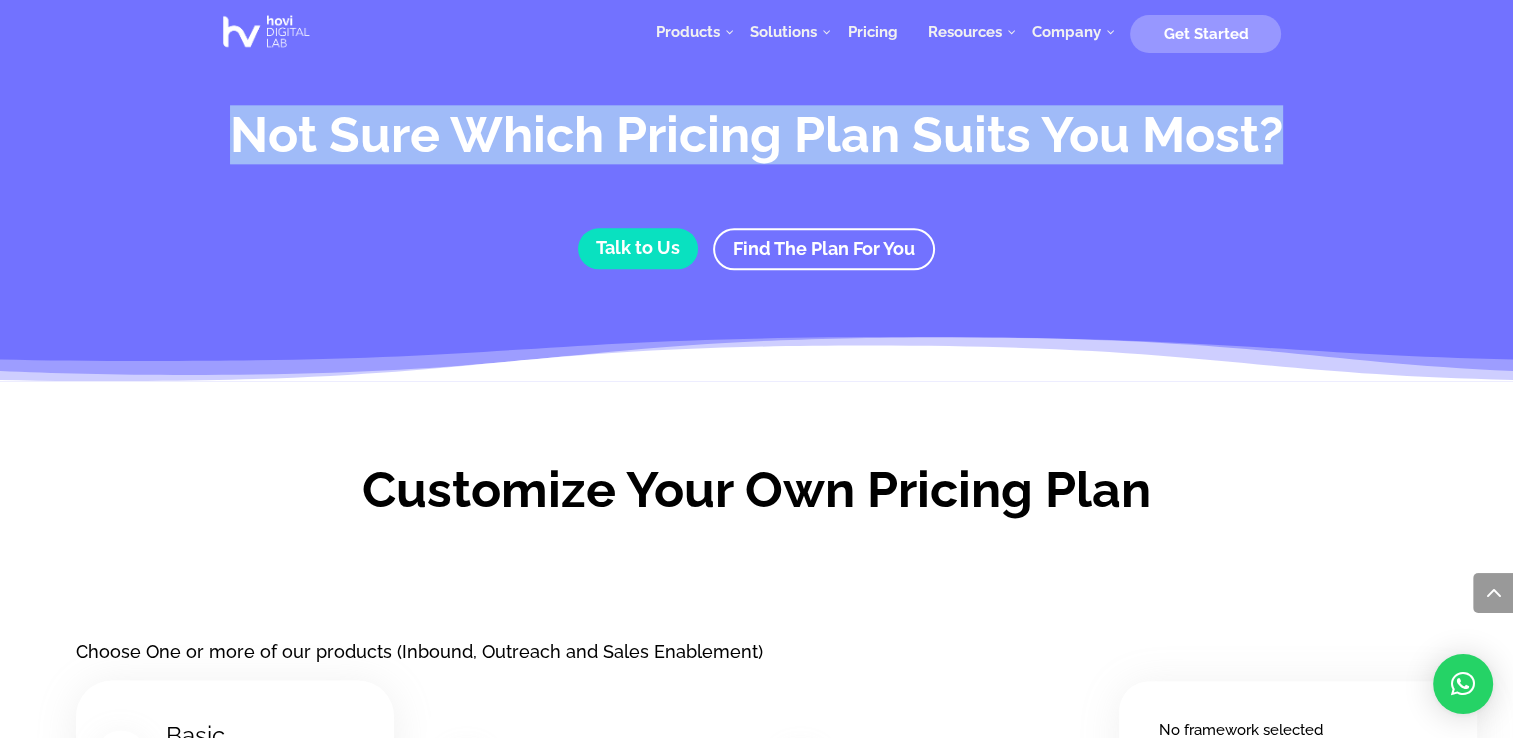 click on "Not Sure Which Pricing Plan Suits You Most?" at bounding box center (757, 139) 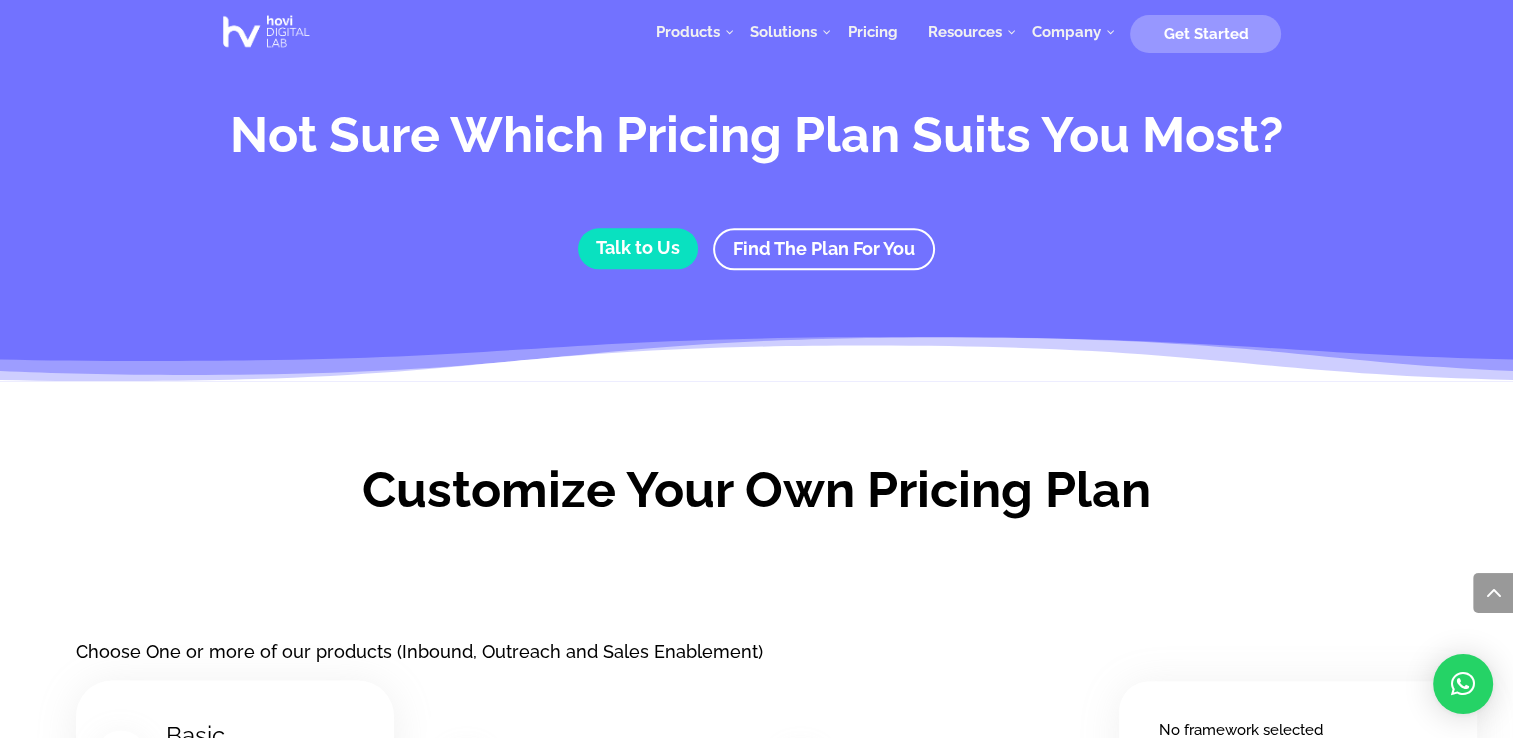 drag, startPoint x: 1006, startPoint y: 156, endPoint x: 1021, endPoint y: 246, distance: 91.24144 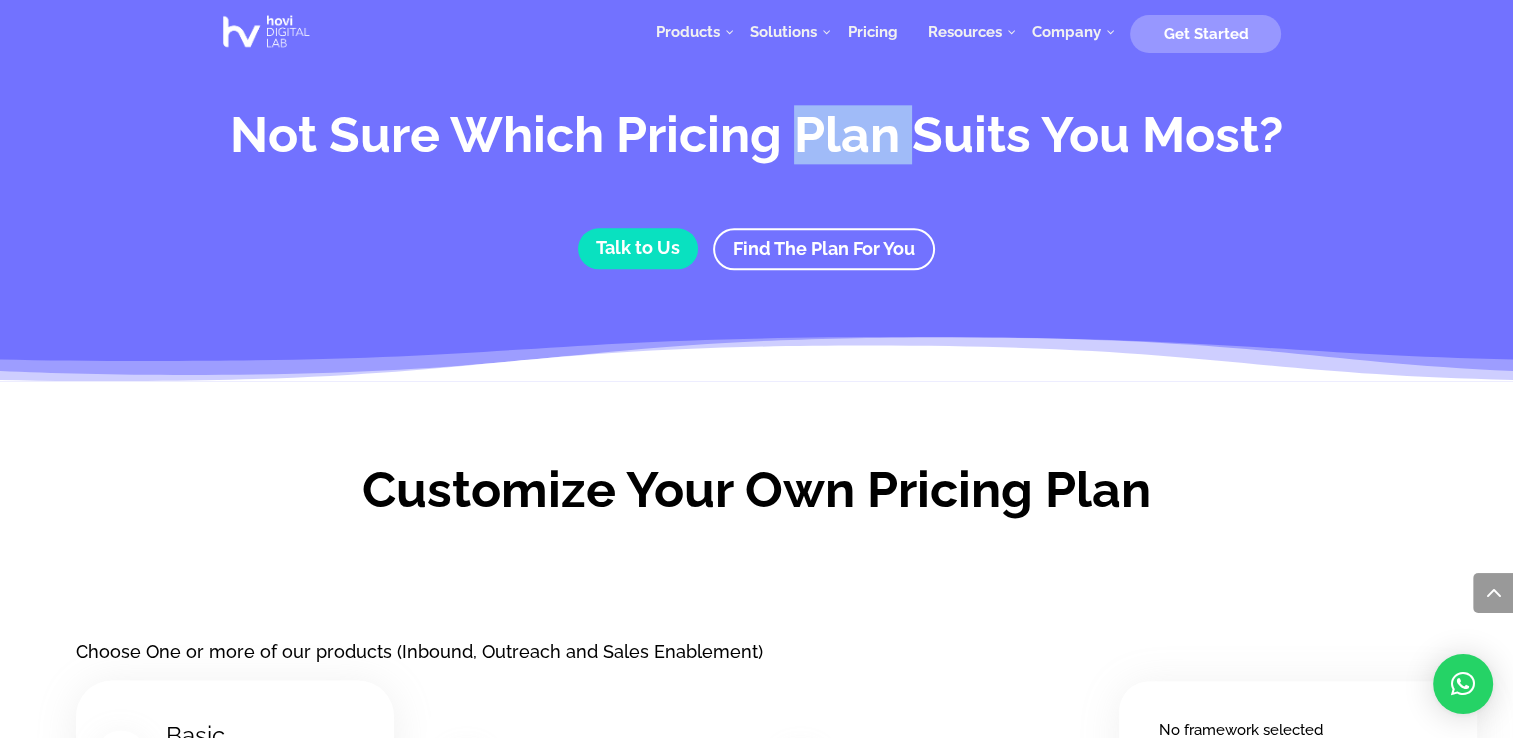 click on "Not Sure Which Pricing Plan Suits You Most?" at bounding box center (757, 139) 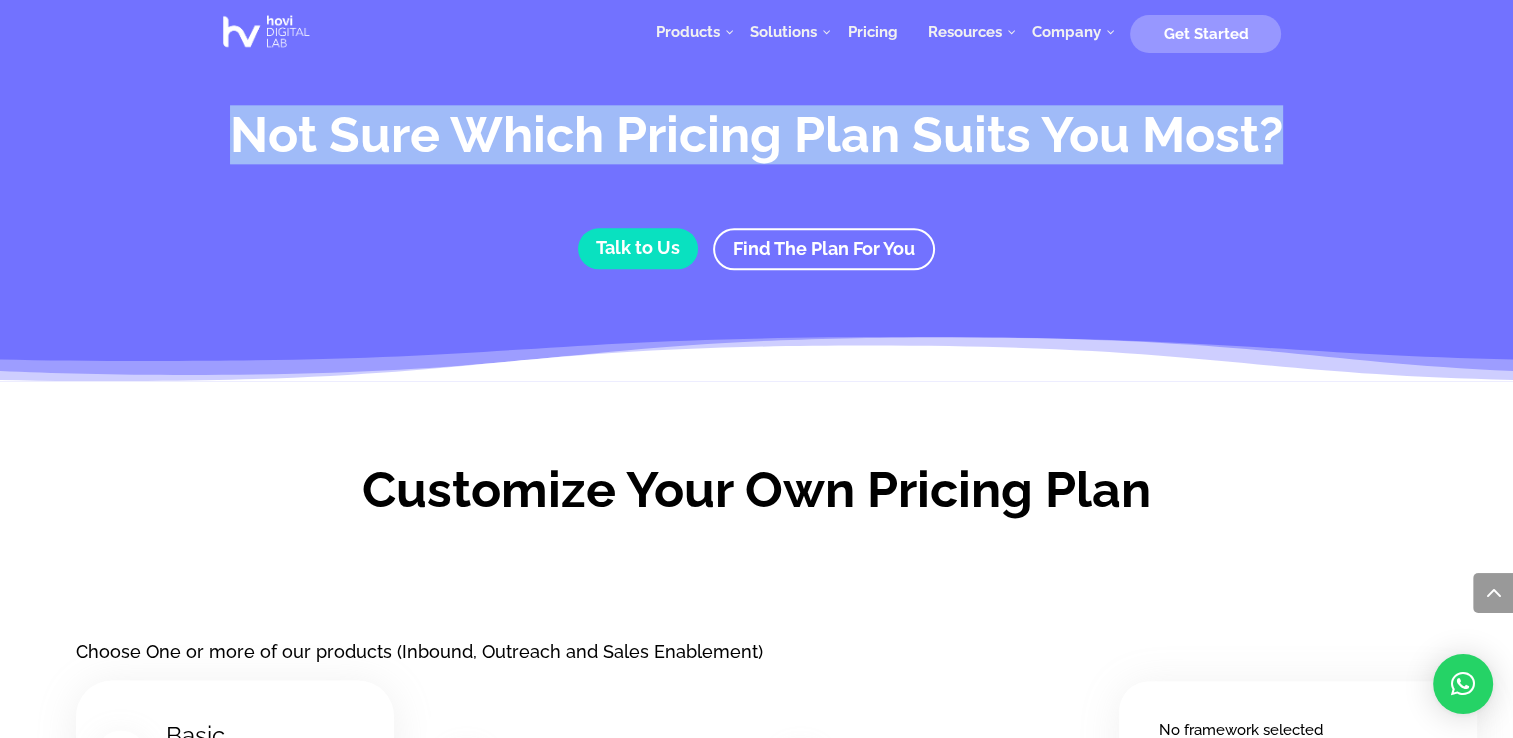 click on "Not Sure Which Pricing Plan Suits You Most?" at bounding box center [757, 139] 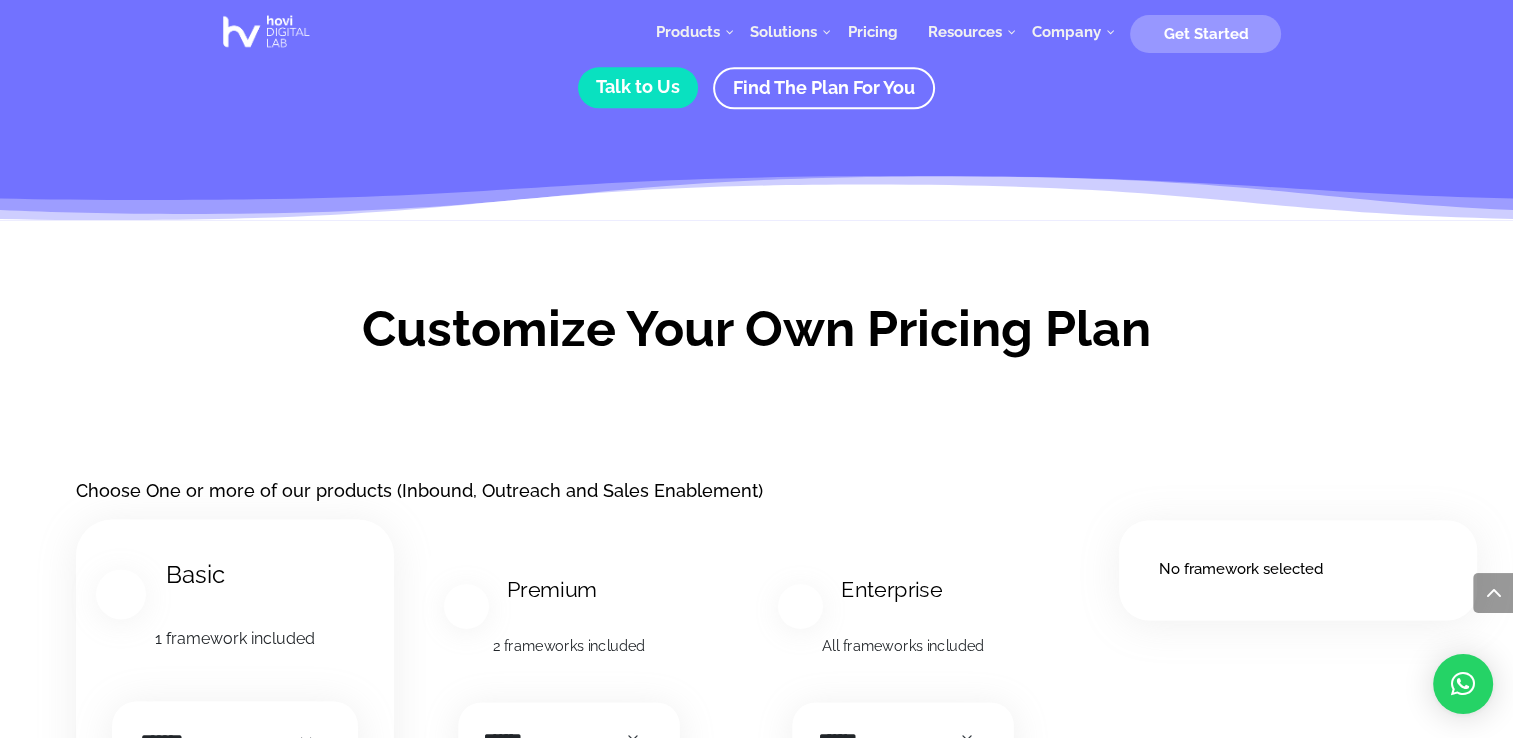 scroll, scrollTop: 2504, scrollLeft: 0, axis: vertical 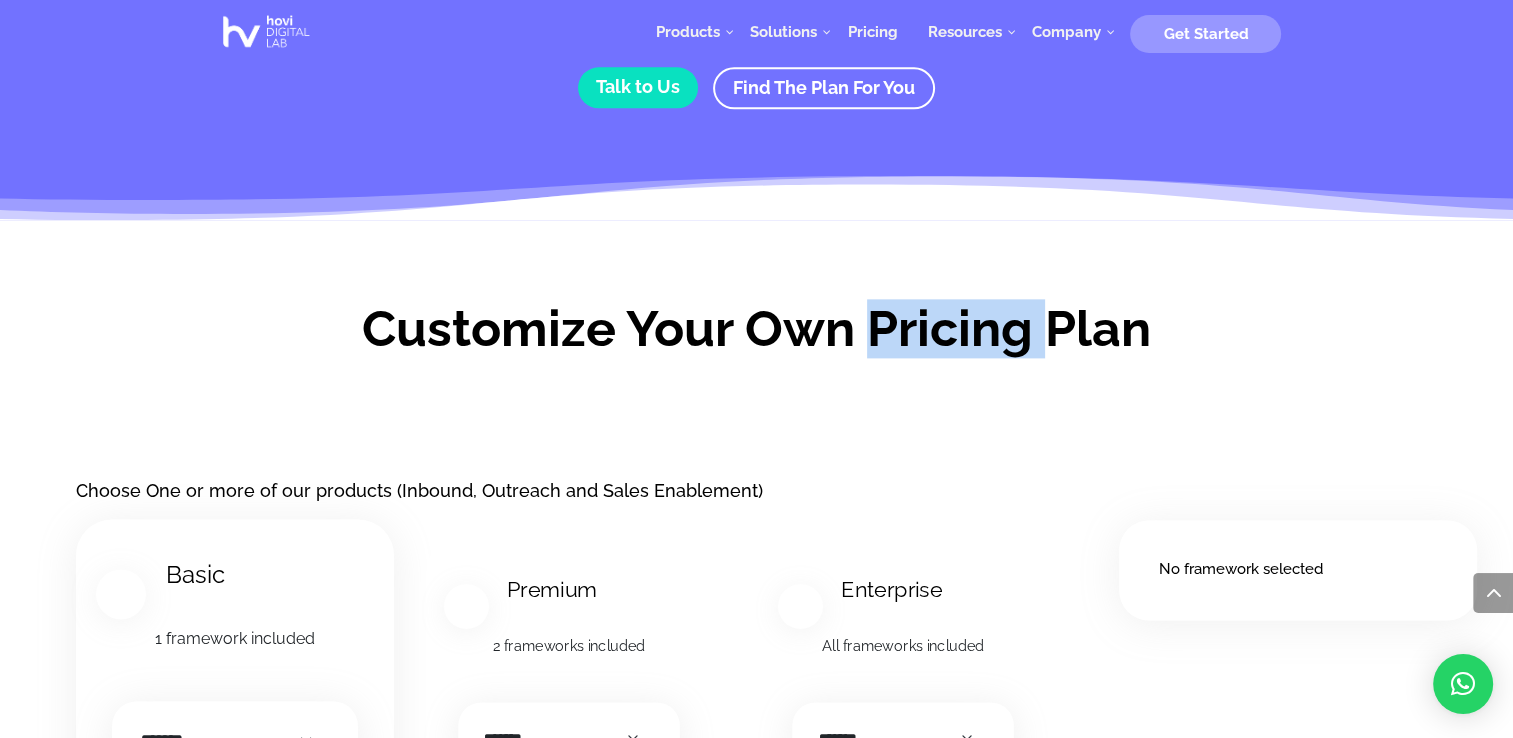 click on "Customize Your Own Pricing Plan" at bounding box center (757, 333) 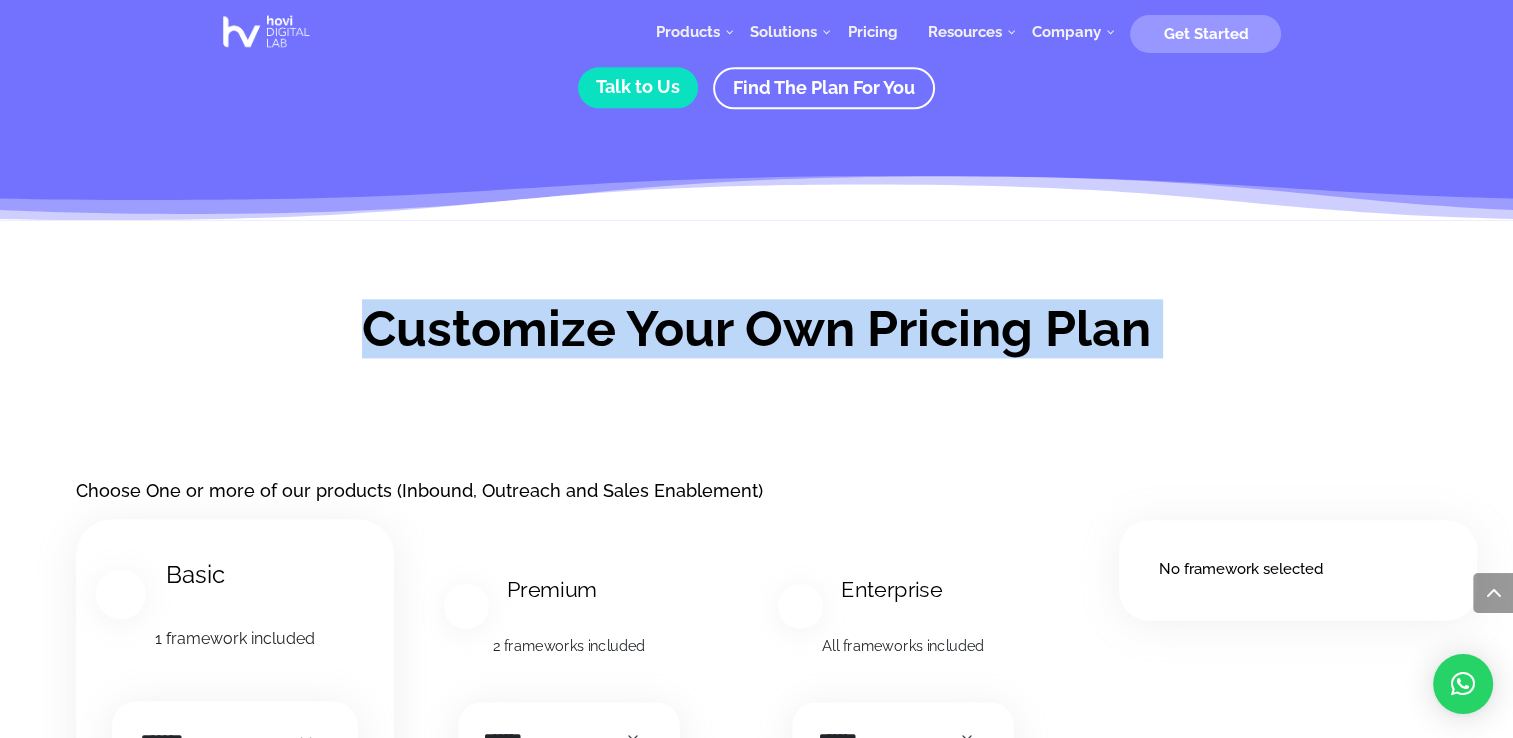 click on "Customize Your Own Pricing Plan" at bounding box center (757, 333) 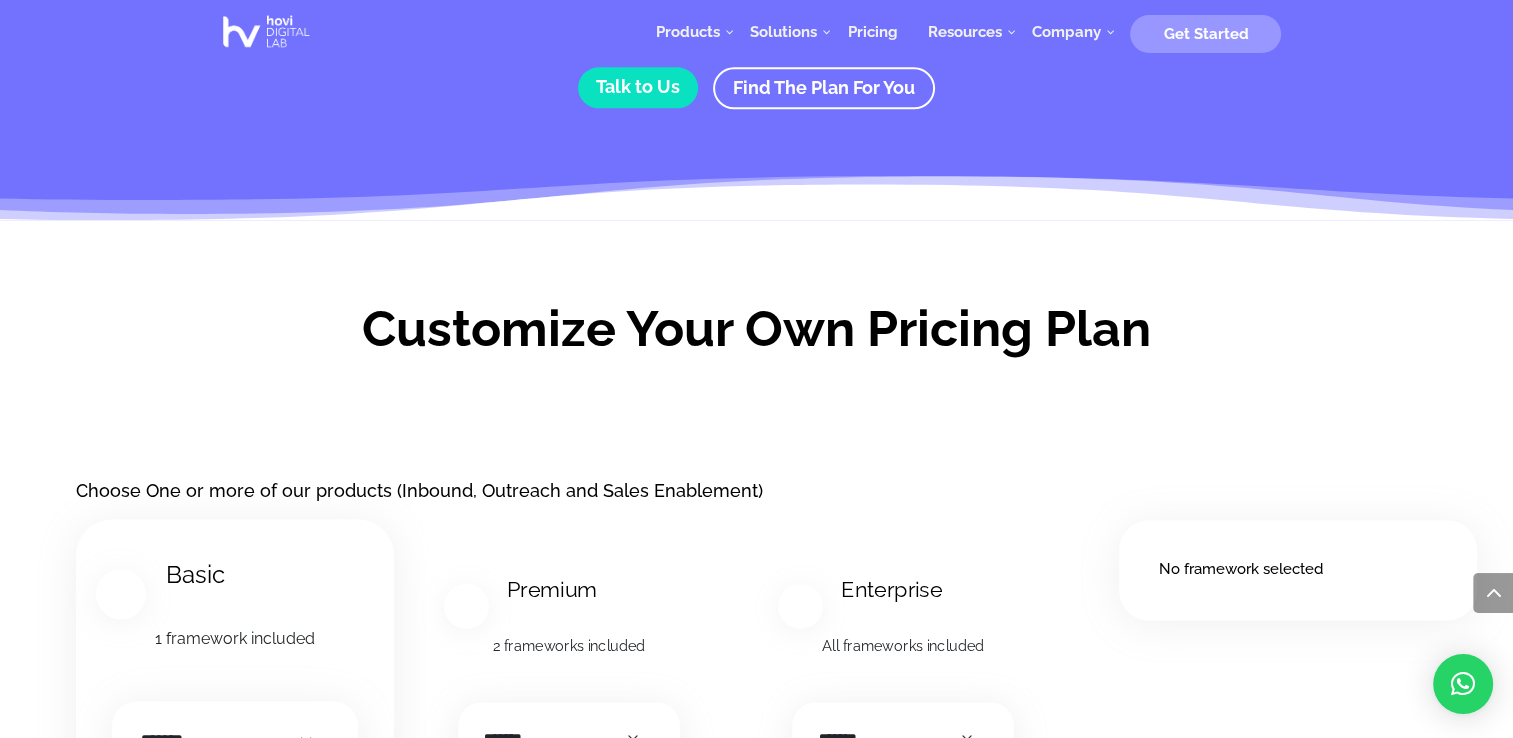 drag, startPoint x: 985, startPoint y: 357, endPoint x: 972, endPoint y: 439, distance: 83.02409 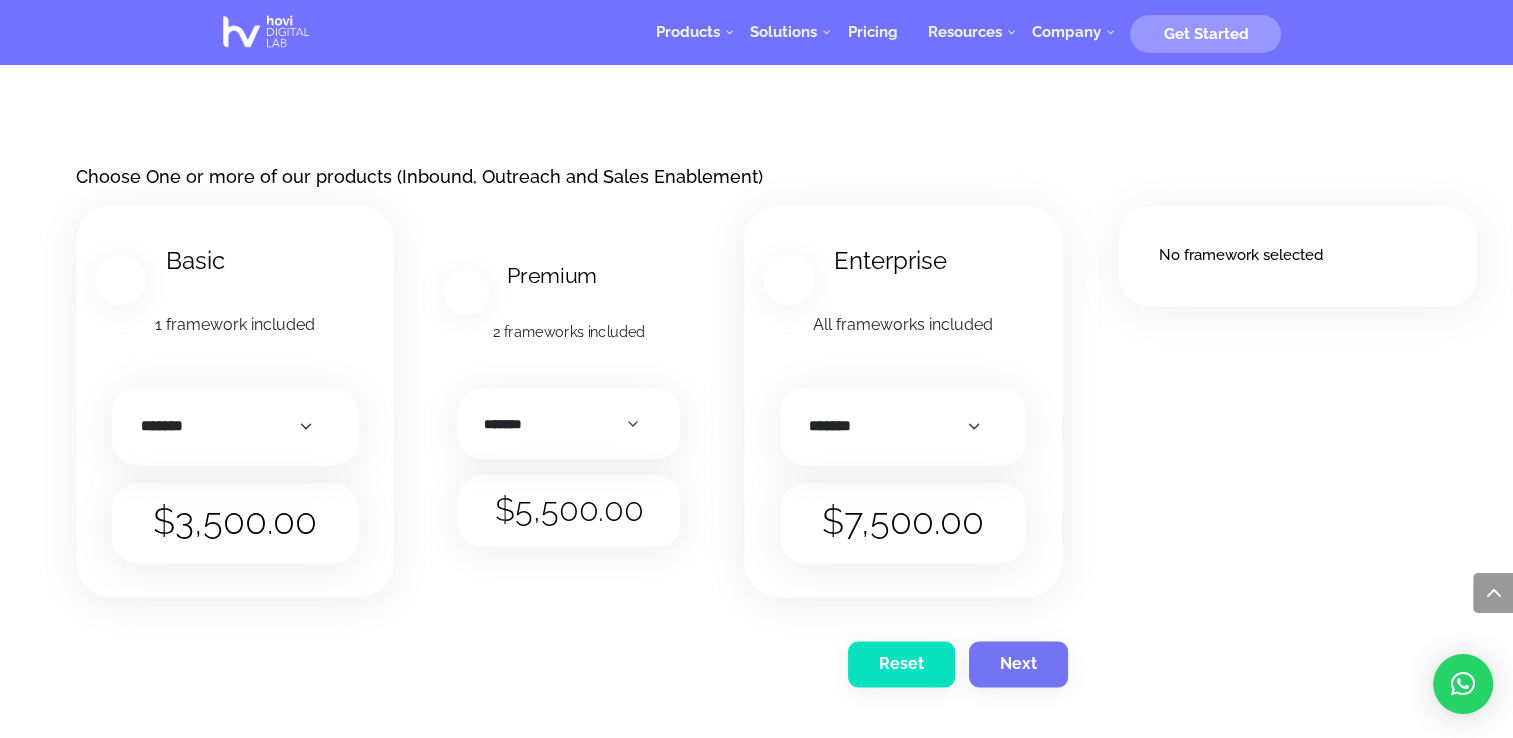 scroll, scrollTop: 2825, scrollLeft: 0, axis: vertical 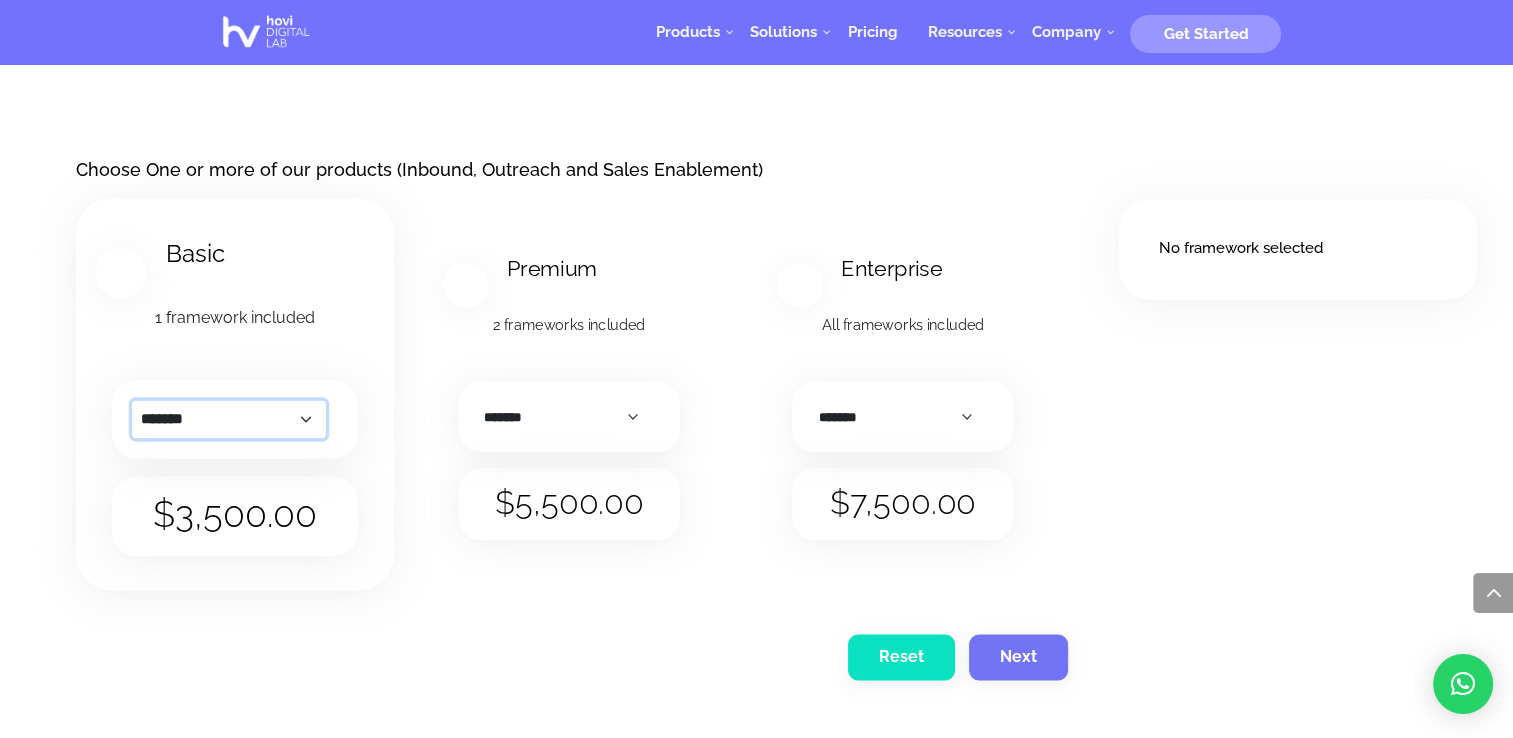 click on "*******   *********   ******" 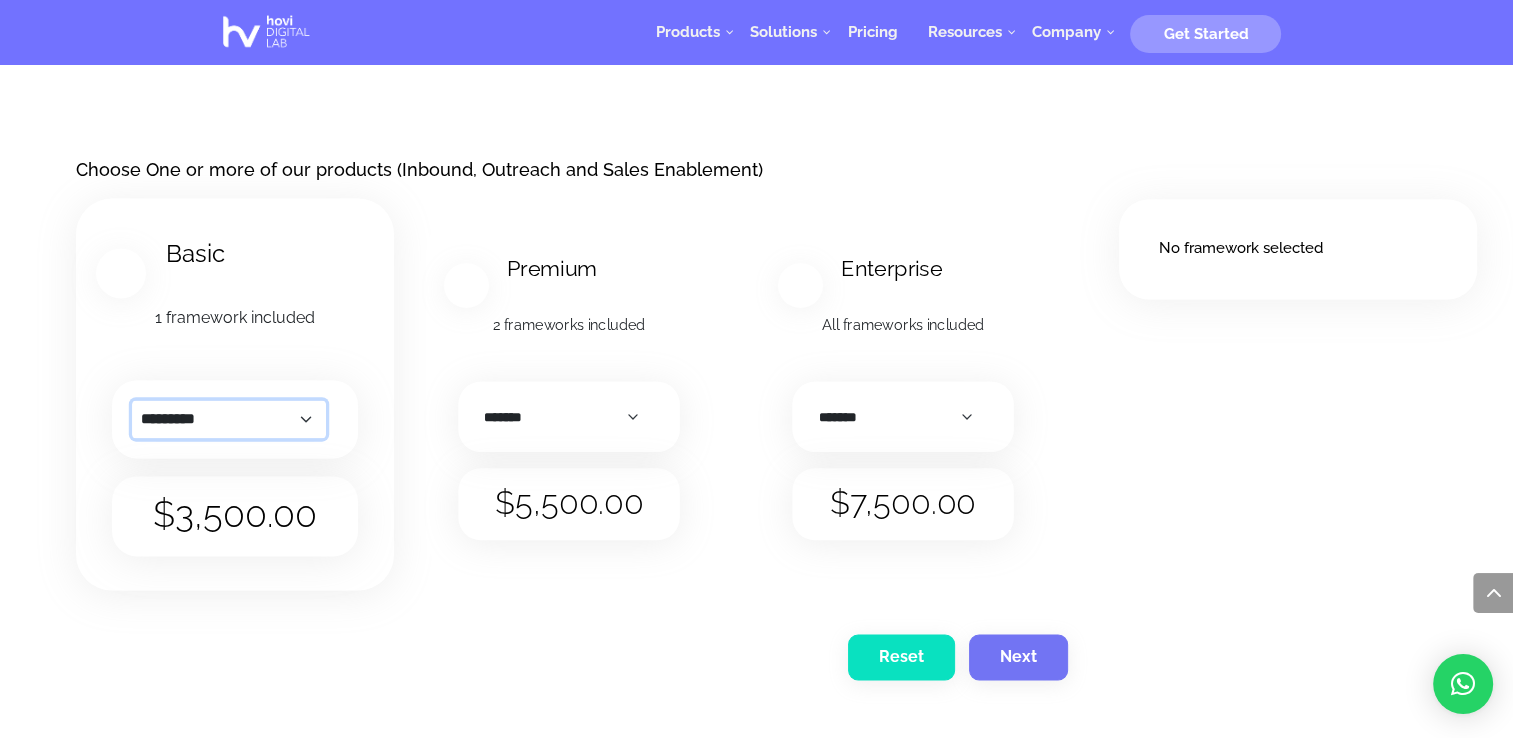 click on "*******   *********   ******" 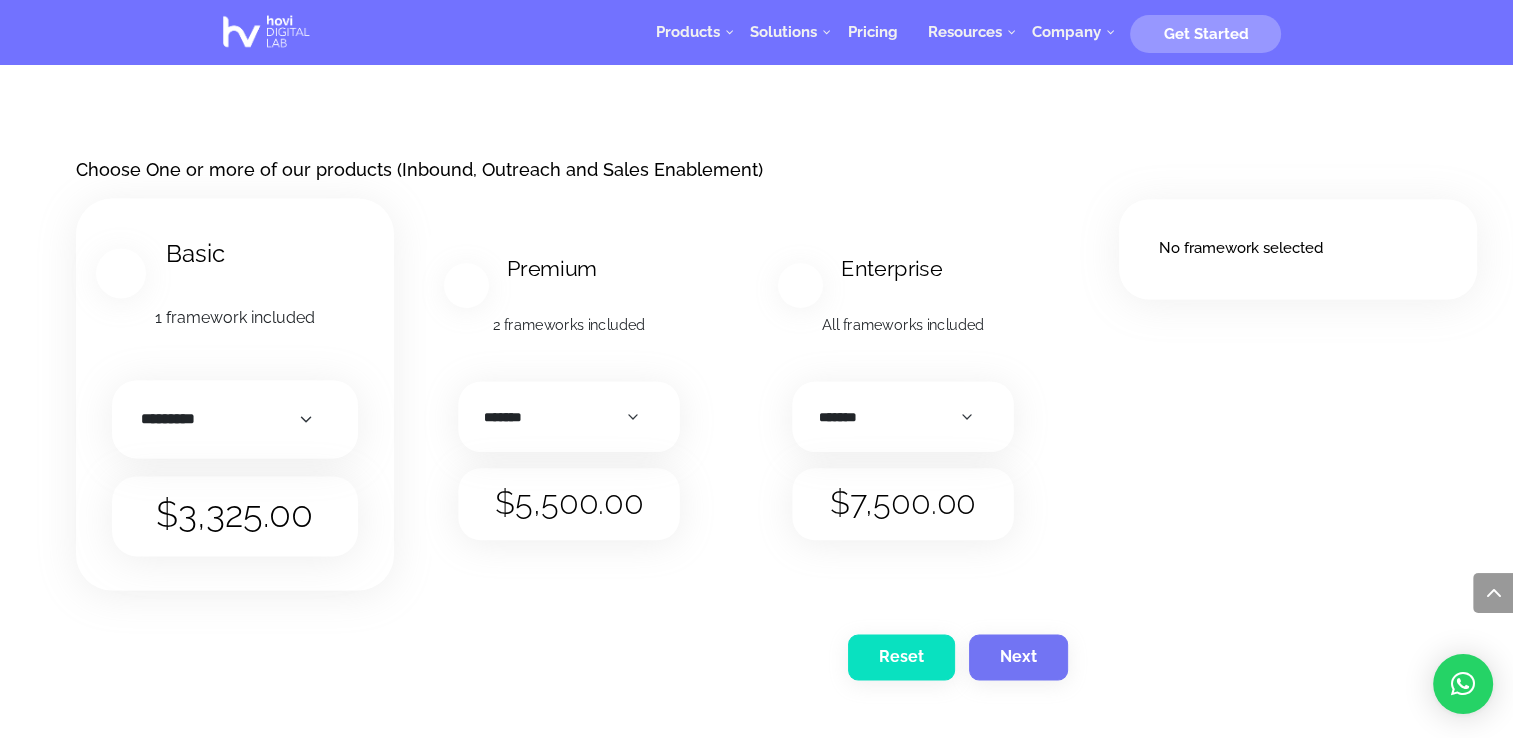 click on "Payment         *******   *********   ******" 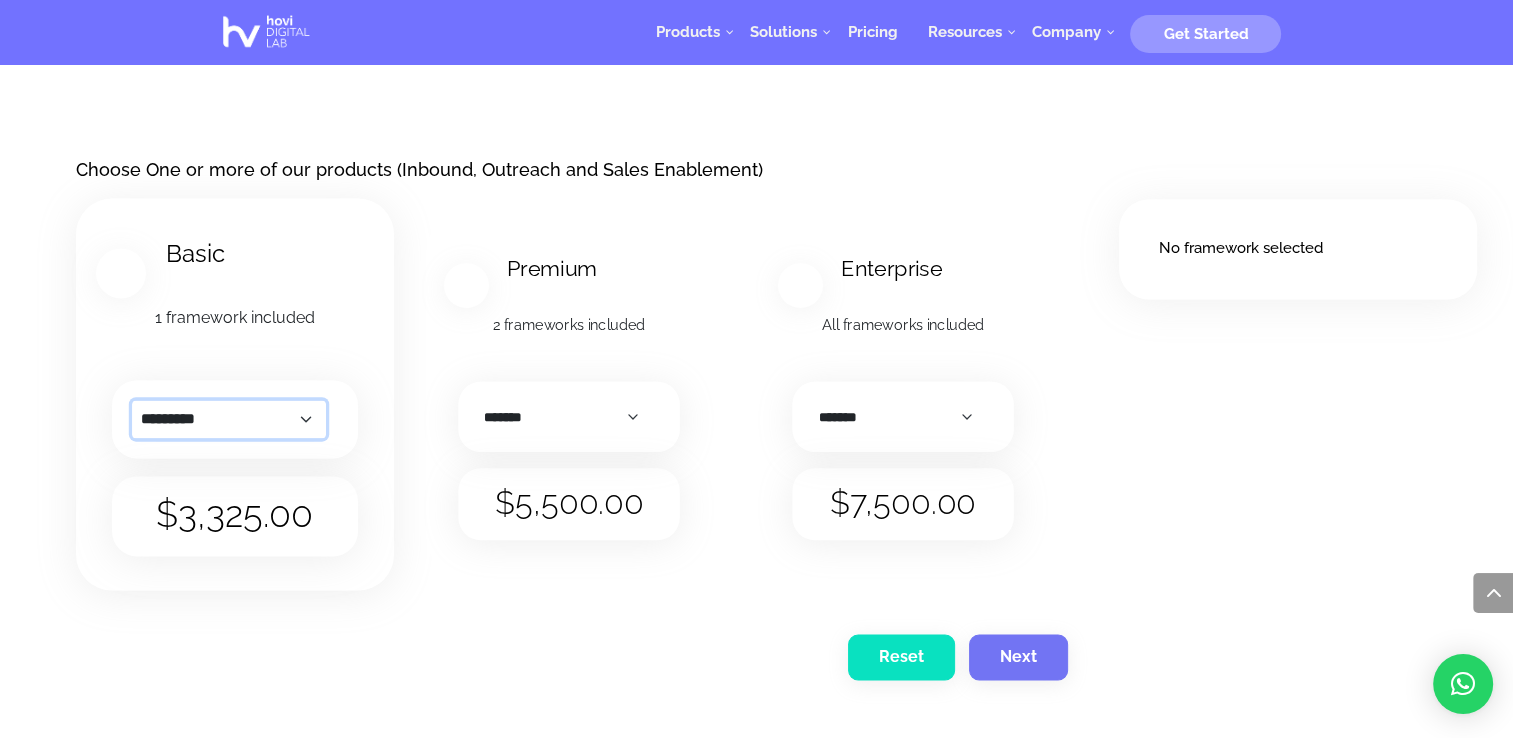 click on "*******   *********   ******" 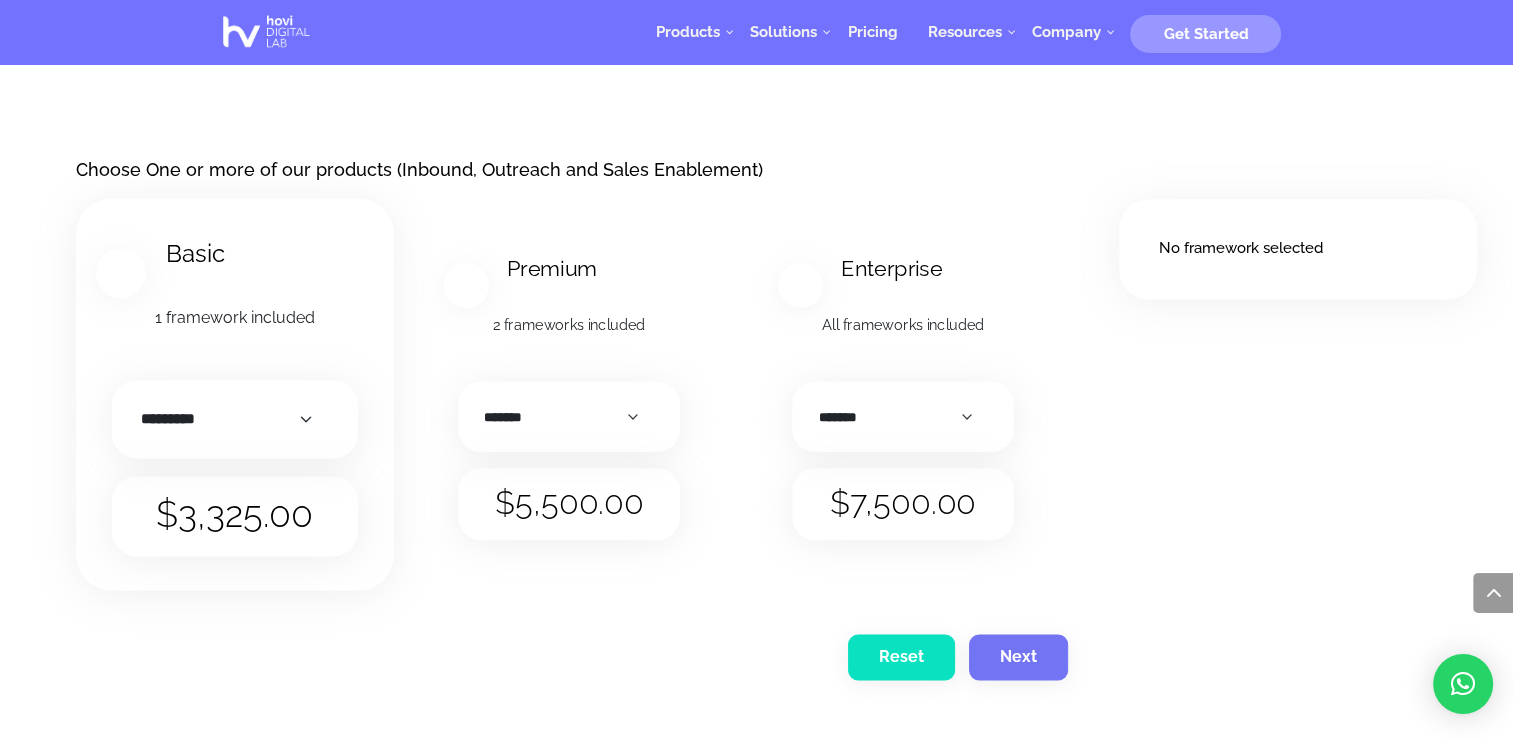 click on "$ 3,325.00" 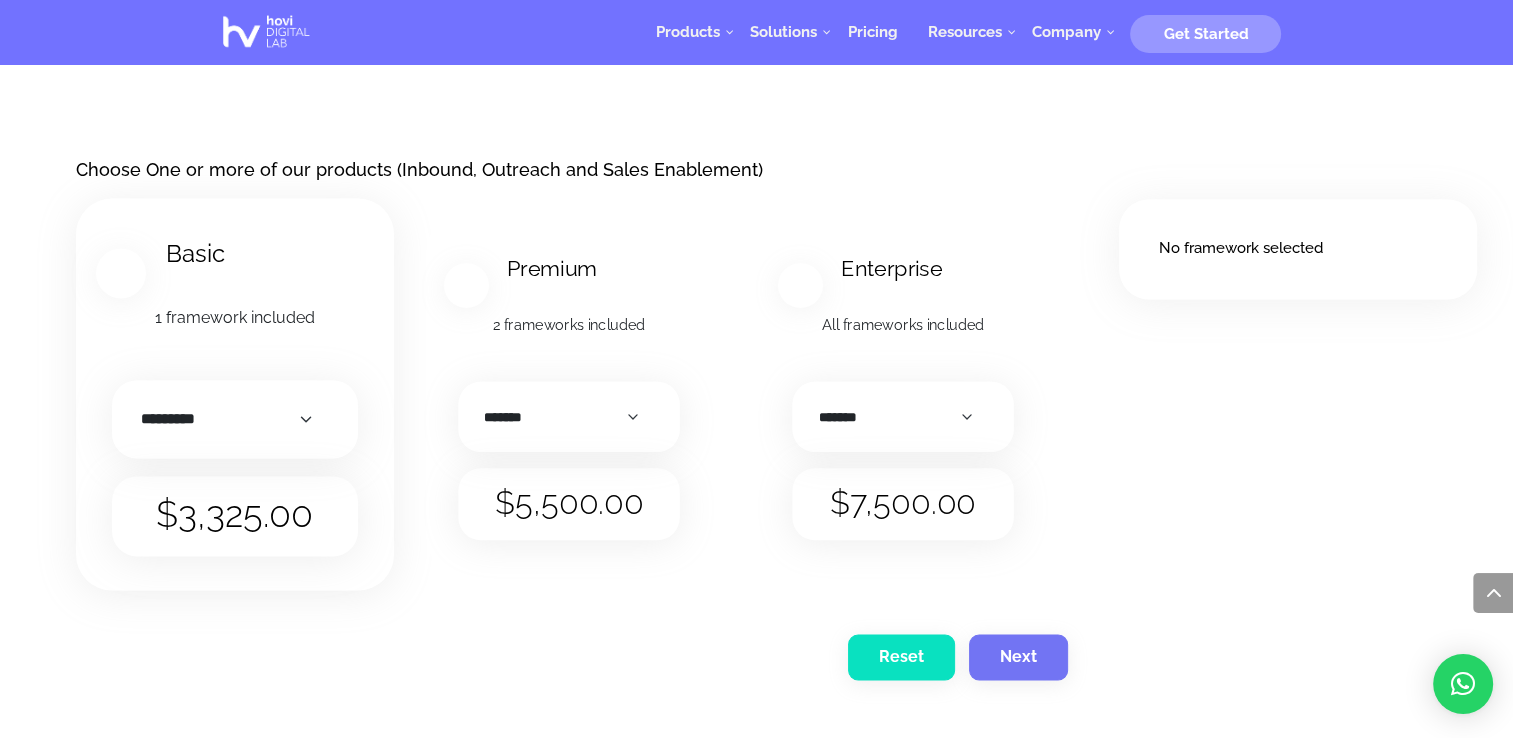 click on "Payment         *******   *********   ******" 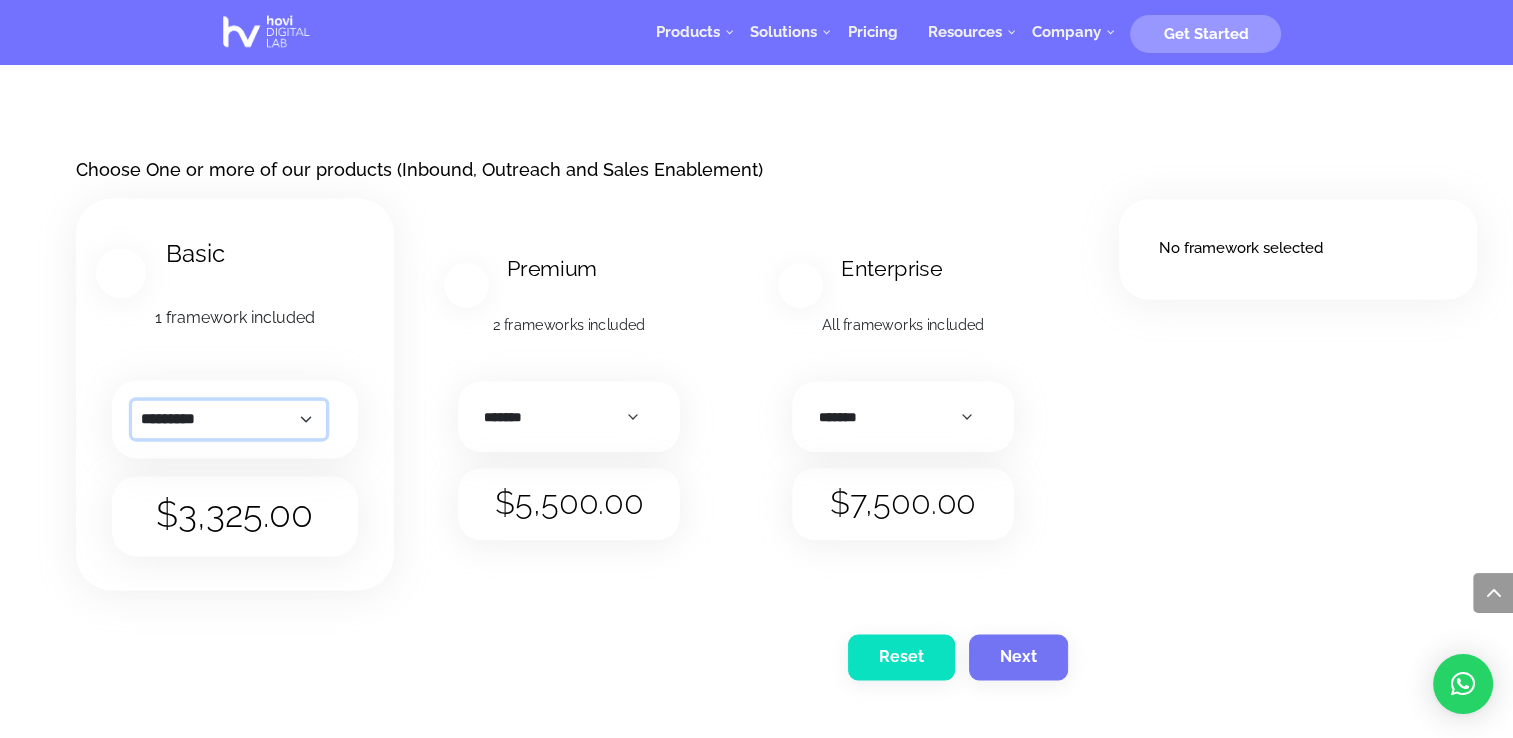 drag, startPoint x: 236, startPoint y: 430, endPoint x: 236, endPoint y: 453, distance: 23 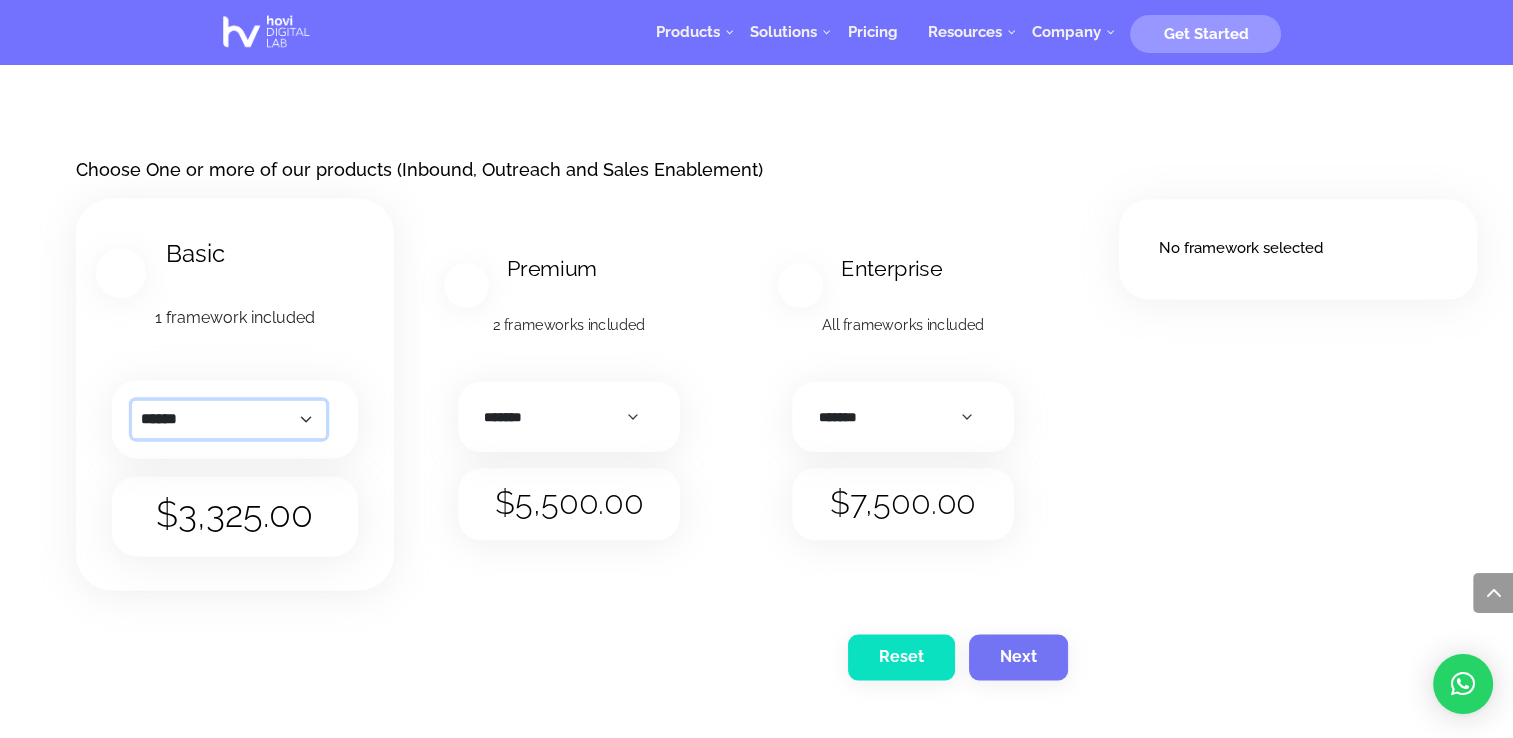 click on "*******   *********   ******" 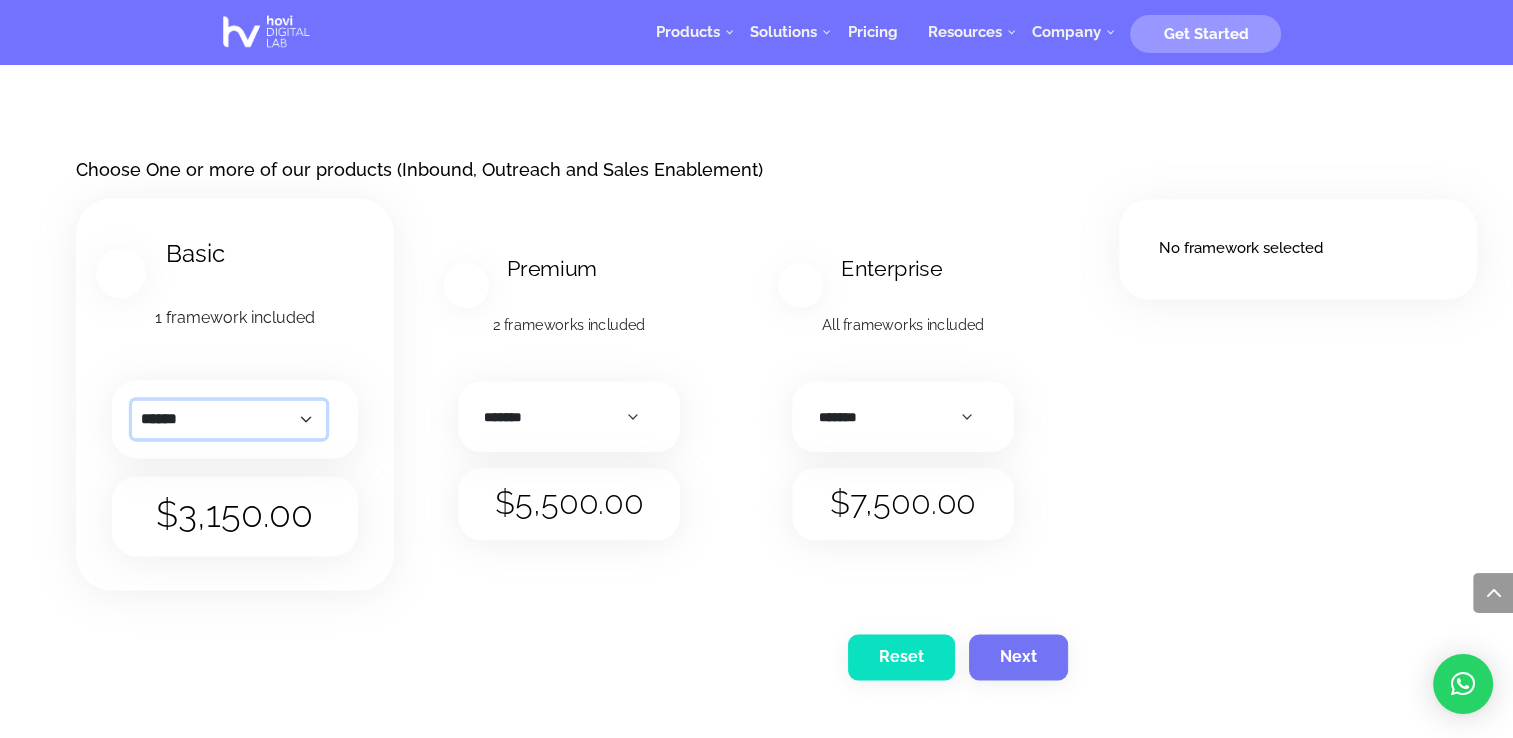 click on "*******   *********   ******" 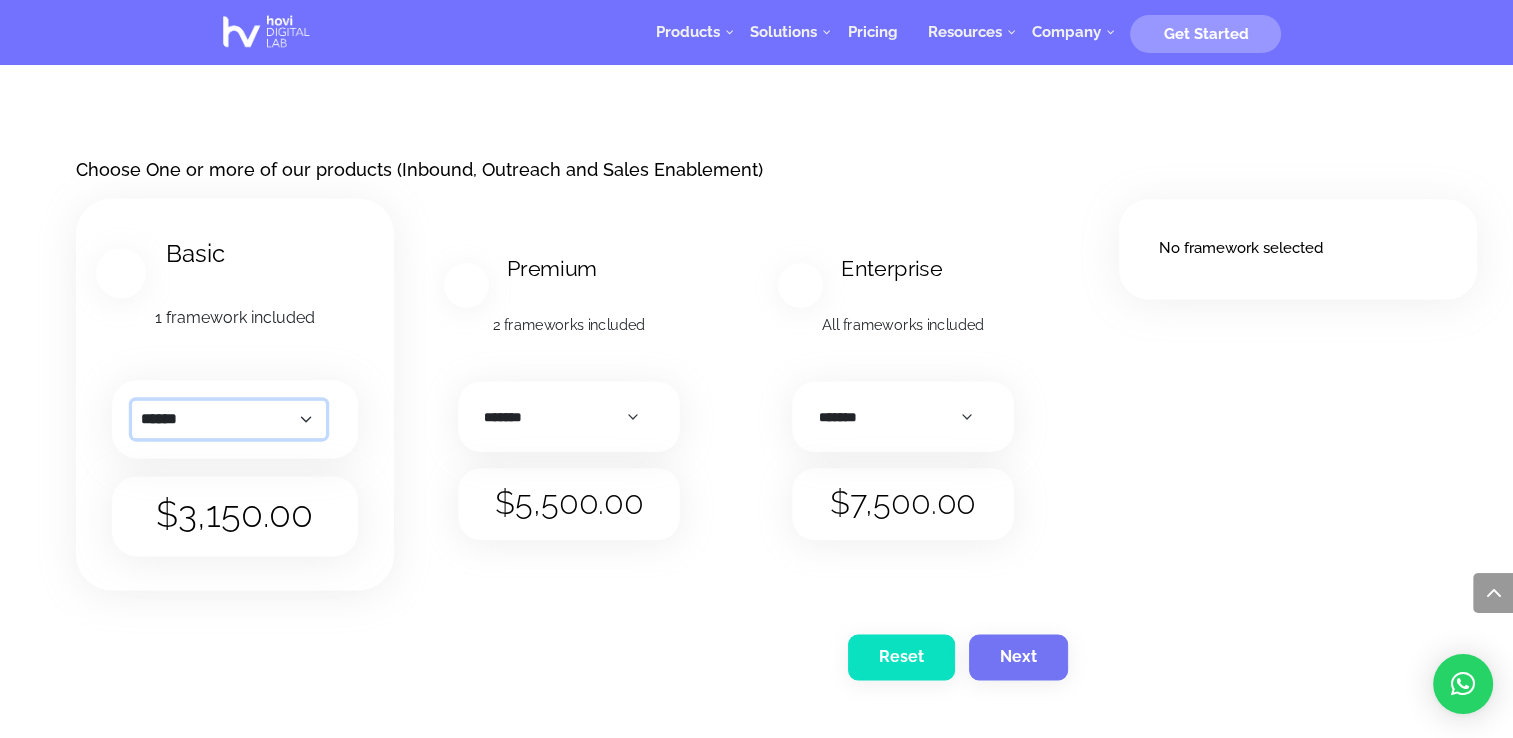 select on "*******" 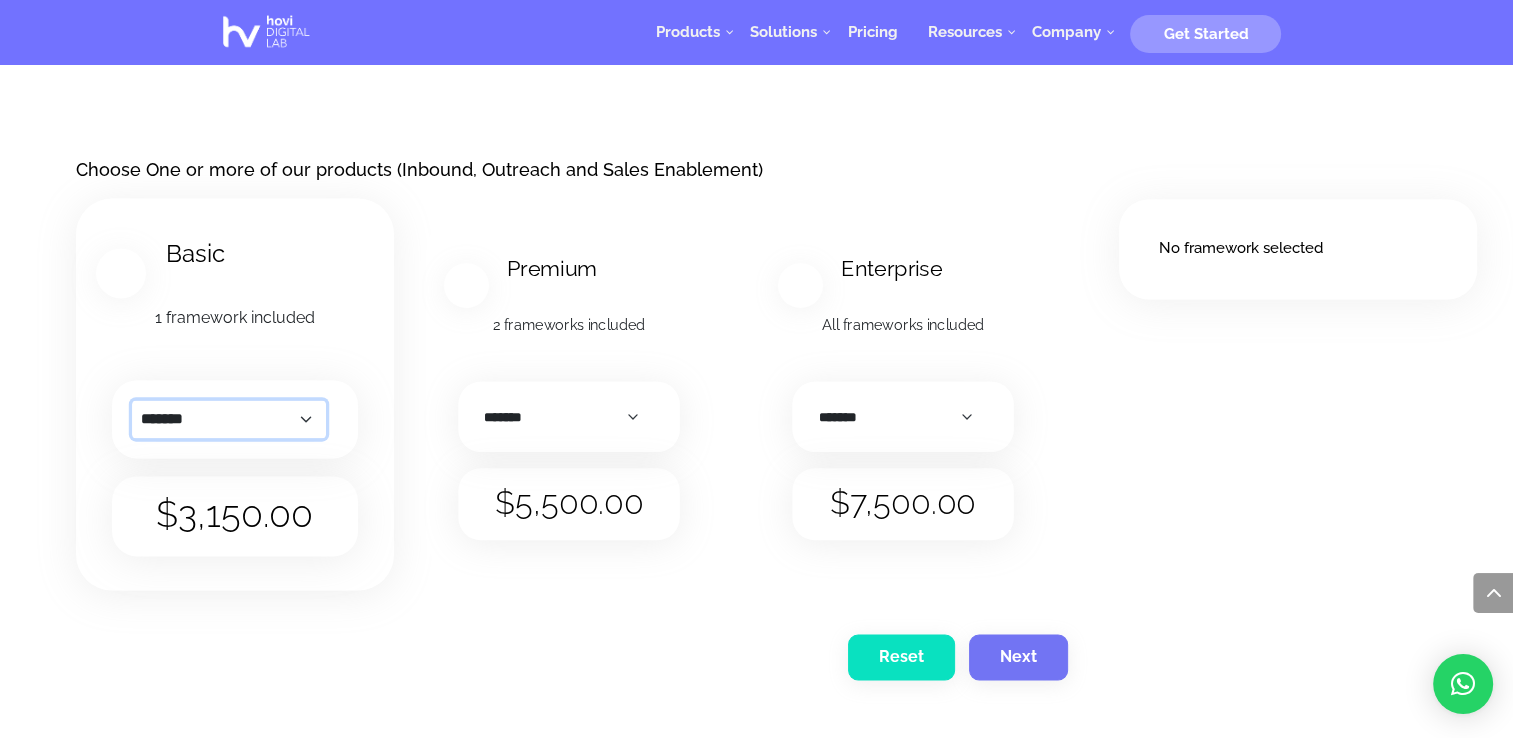 click on "*******   *********   ******" 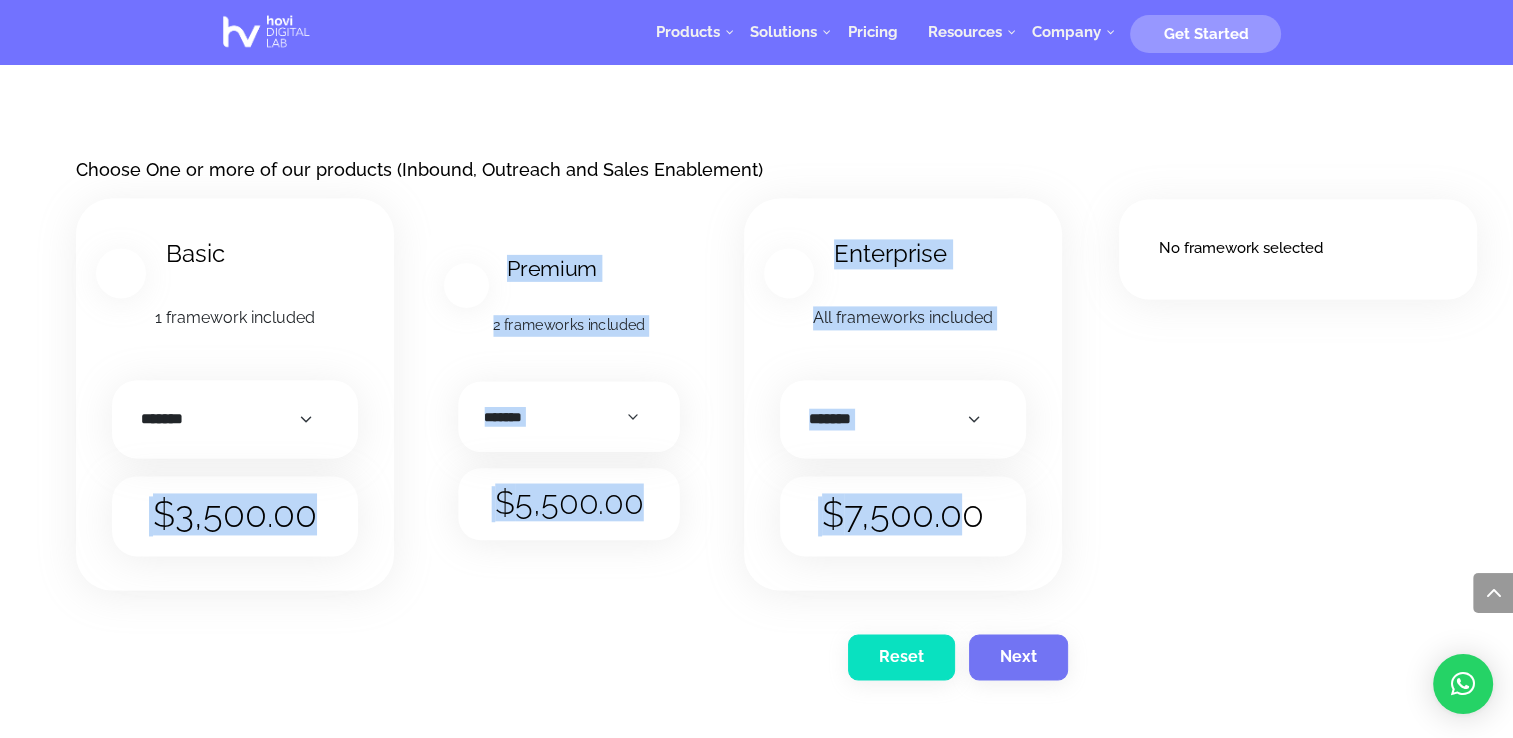 drag, startPoint x: 142, startPoint y: 523, endPoint x: 955, endPoint y: 518, distance: 813.0154 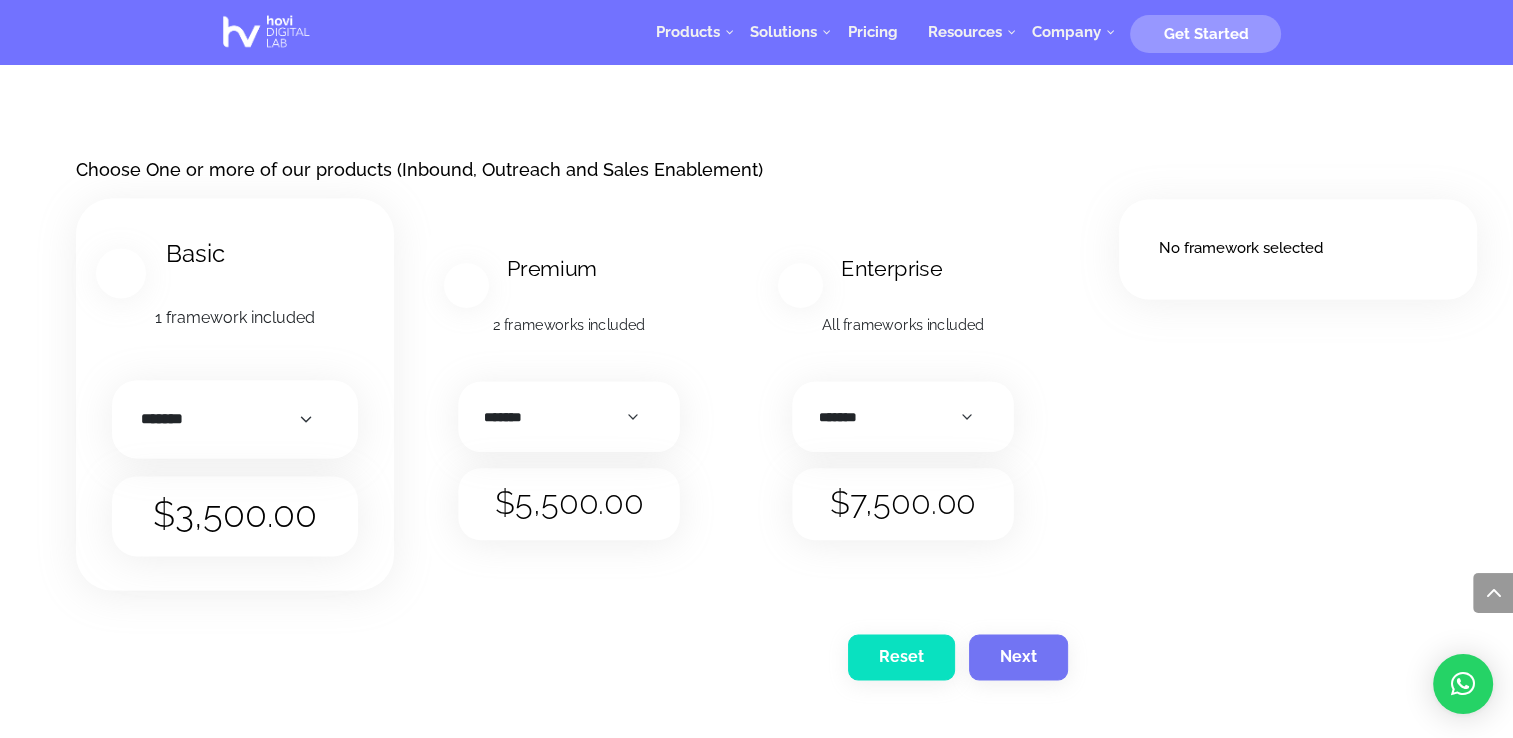 drag, startPoint x: 955, startPoint y: 518, endPoint x: 1104, endPoint y: 534, distance: 149.8566 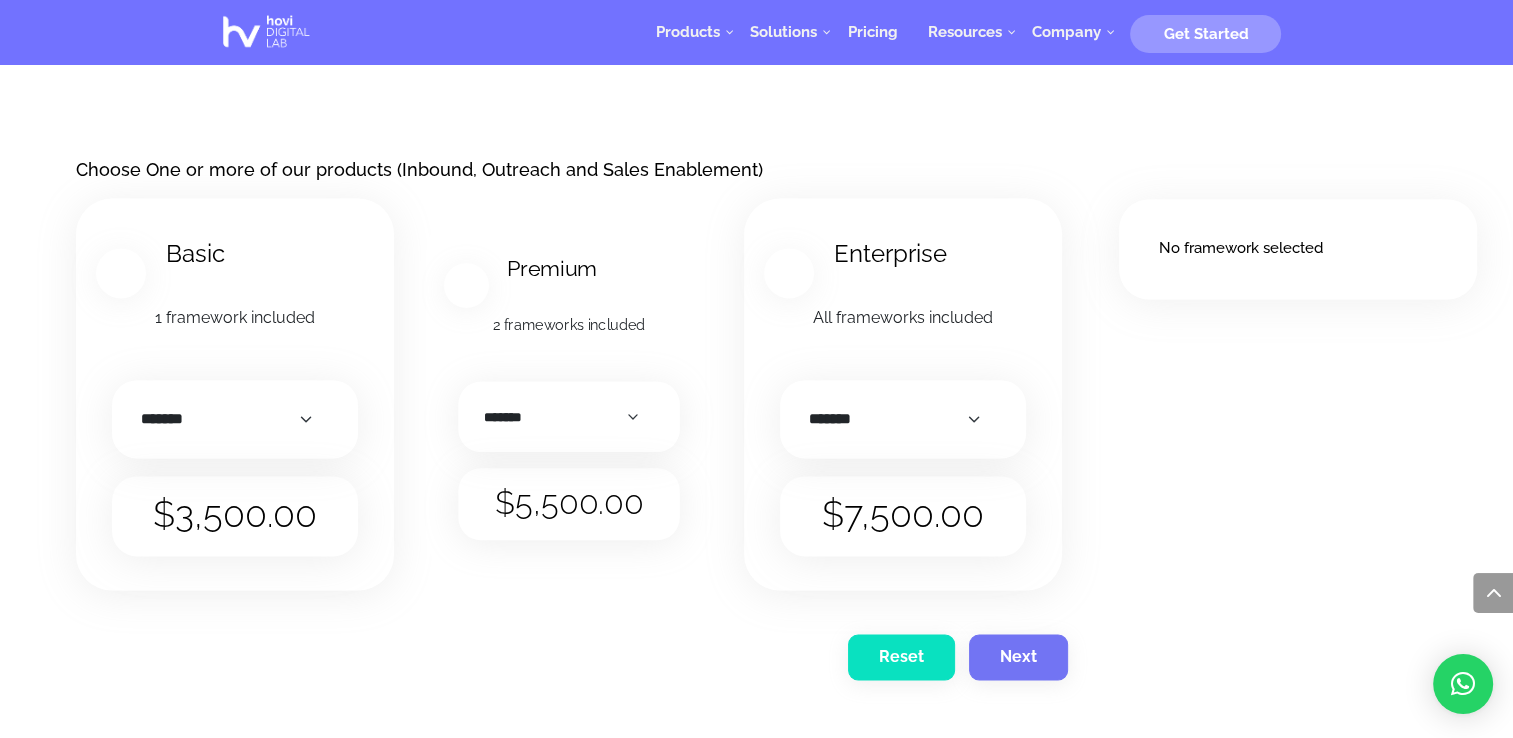 click on "Basic       1 framework included
Payment   Monthly, Quarterly, Yearly                 Payment         *******   *********   ******       Clear           $ 3,500.00    / month for 12 months       Basic quantity *   Premium       2 frameworks included
Payment   Monthly, Quarterly, Yearly                 Payment         *******   *********   ******       Clear           $ 5,500.00    / month for 12 months       Premium quantity *   Enterprise       All frameworks included
Payment   Monthly, Quarterly, Yearly                 Payment         *******   *********   ******       Clear           $ 7,500.00    / month for 12 months       Enterprise quantity *" at bounding box center [569, 402] 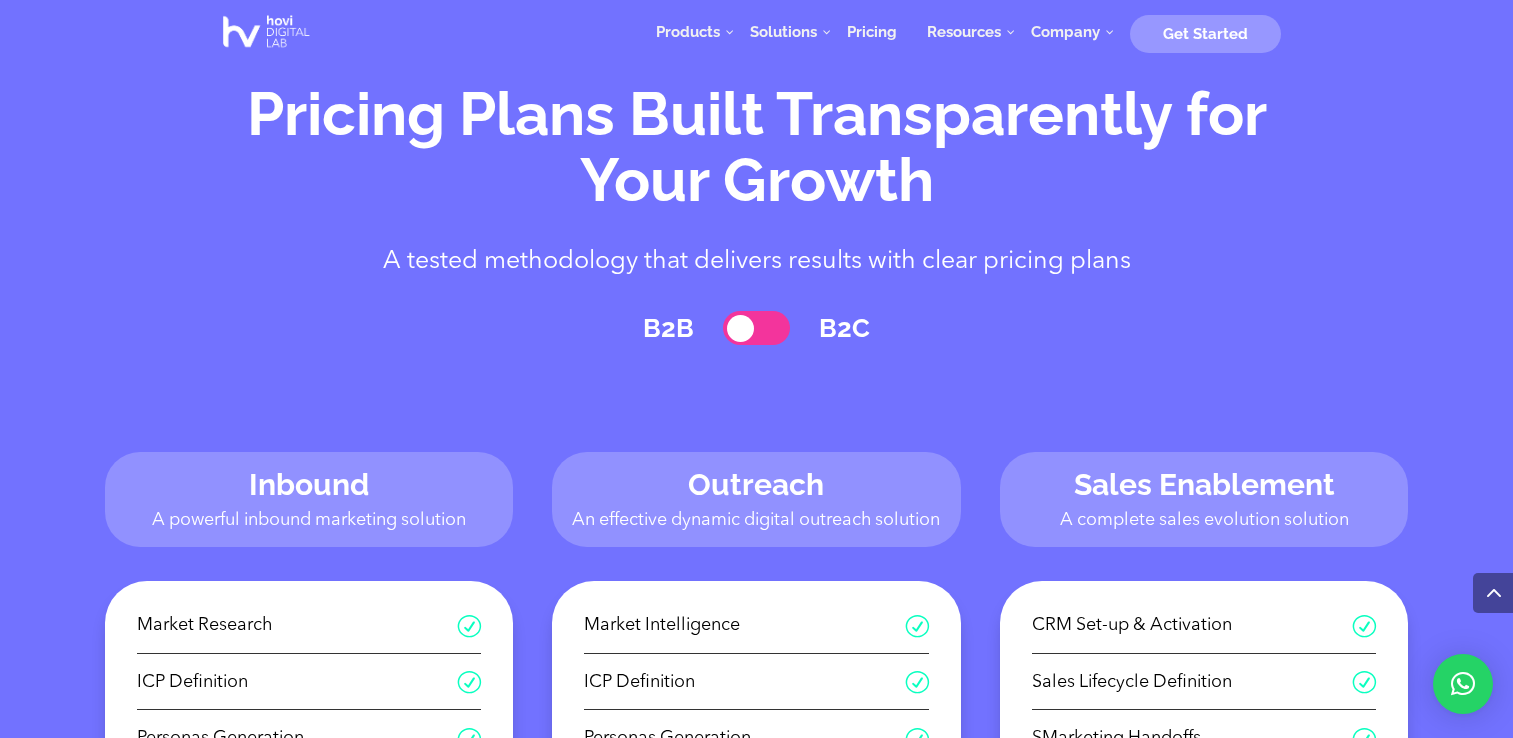 scroll, scrollTop: 2624, scrollLeft: 0, axis: vertical 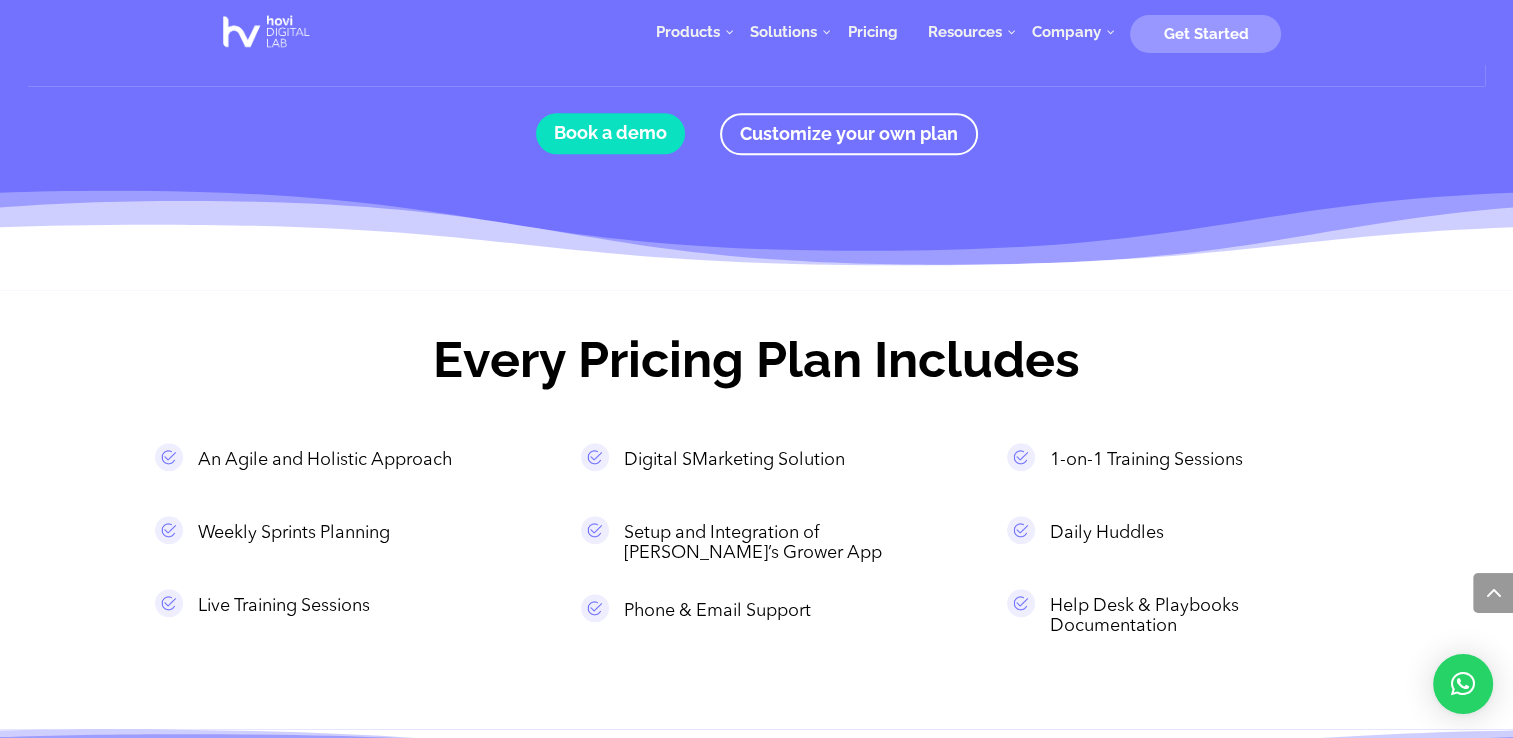 click on "An Agile and Holistic Approach" at bounding box center (354, 461) 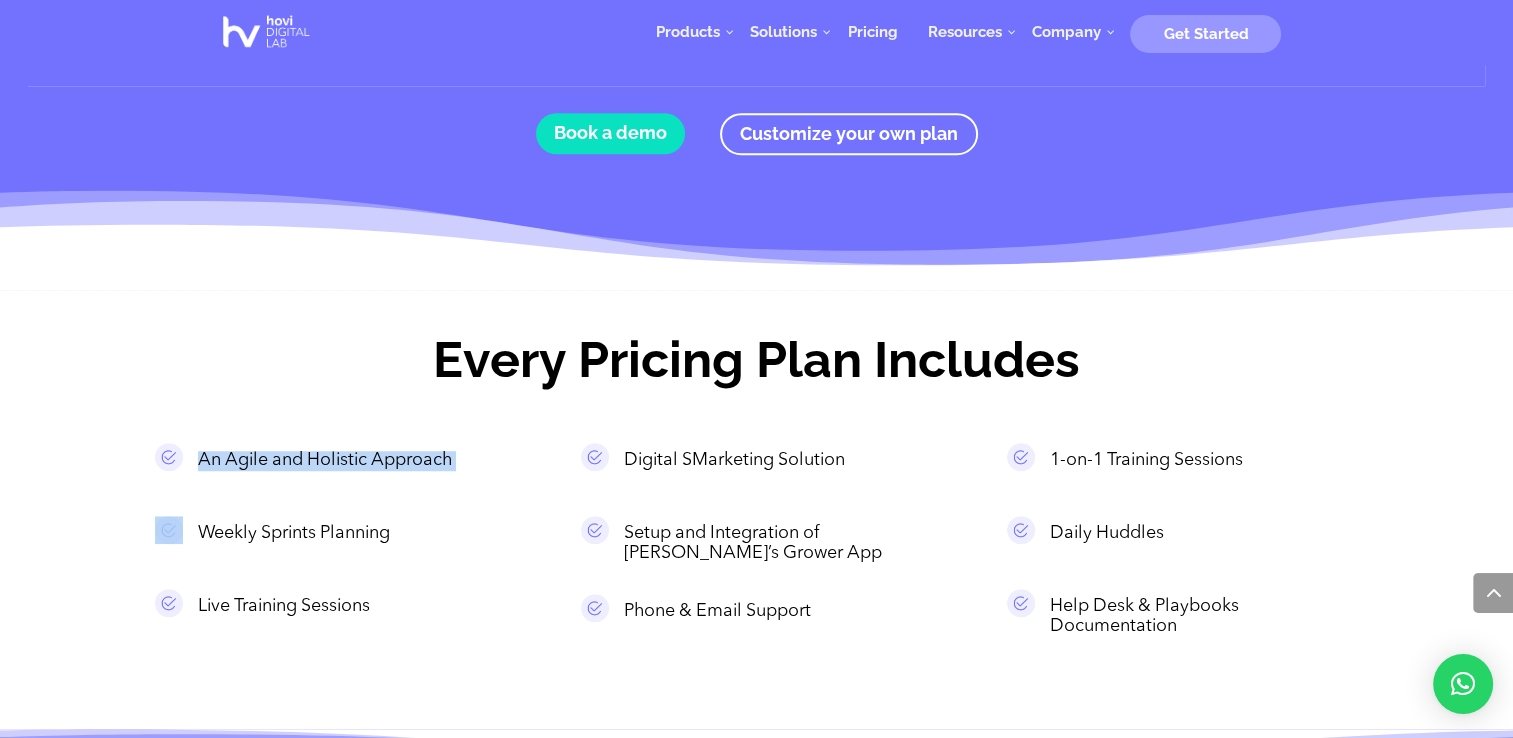 click on "An Agile and Holistic Approach" at bounding box center (354, 461) 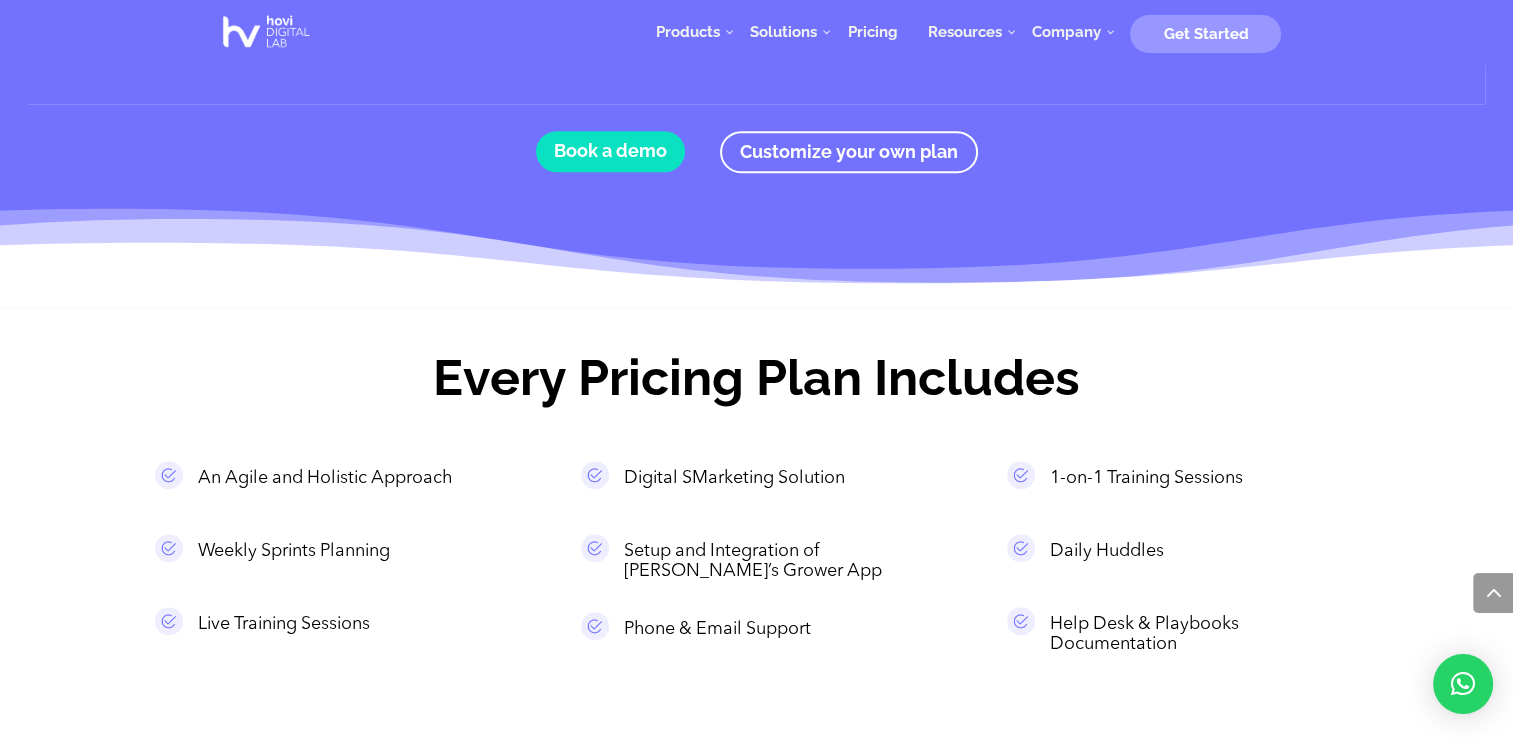 click on "Help Desk & Playbooks Documentation" at bounding box center [1206, 635] 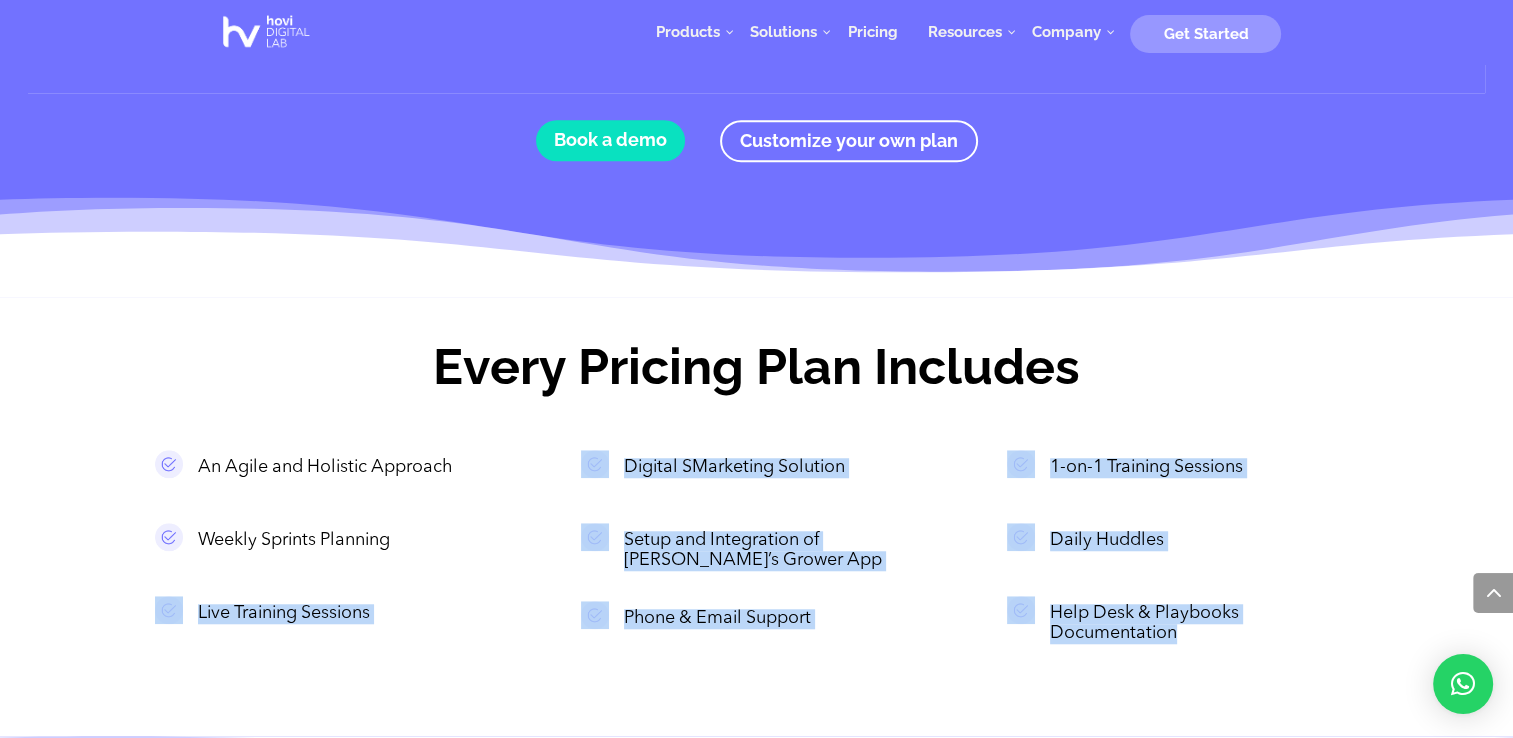 drag, startPoint x: 1186, startPoint y: 633, endPoint x: 479, endPoint y: 457, distance: 728.5774 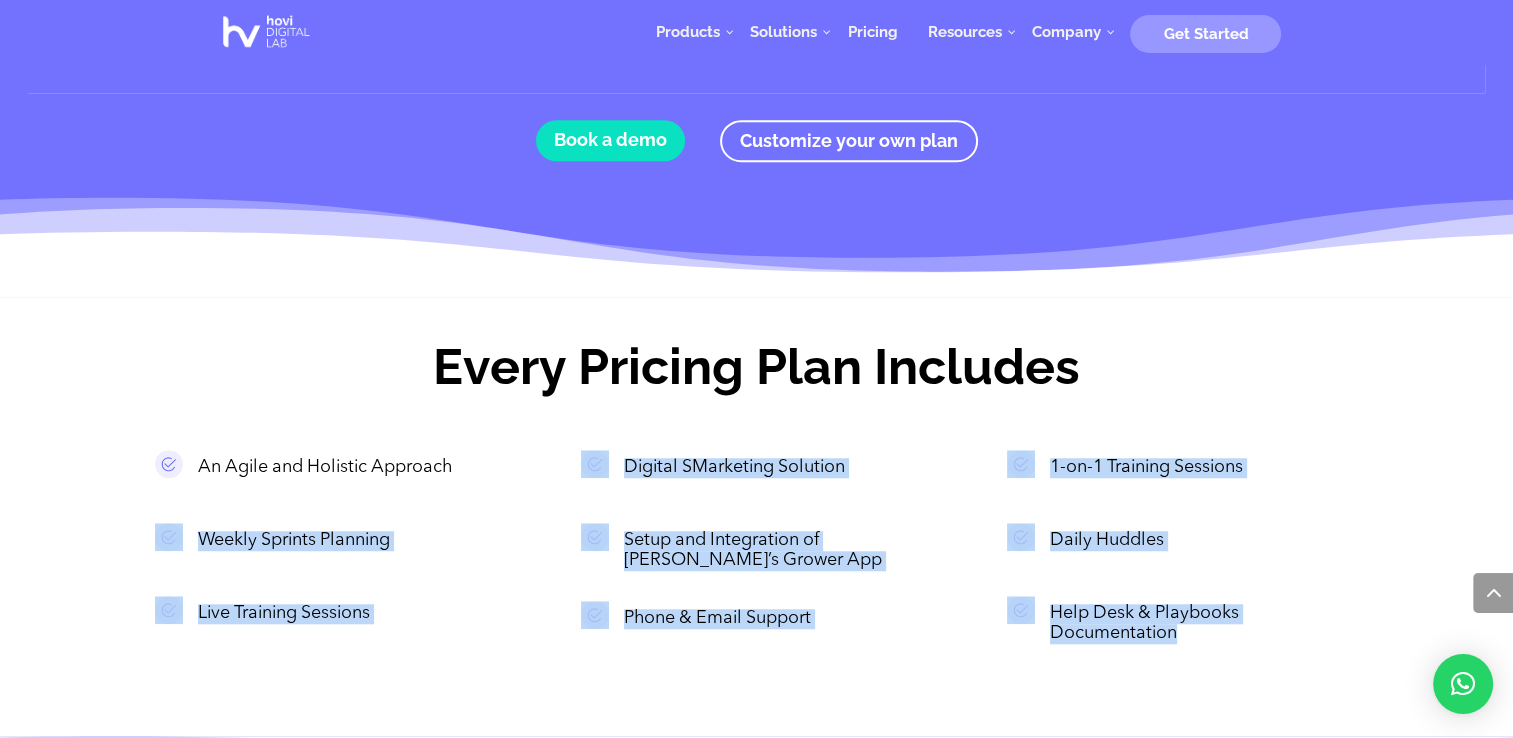drag, startPoint x: 479, startPoint y: 457, endPoint x: 466, endPoint y: 354, distance: 103.81715 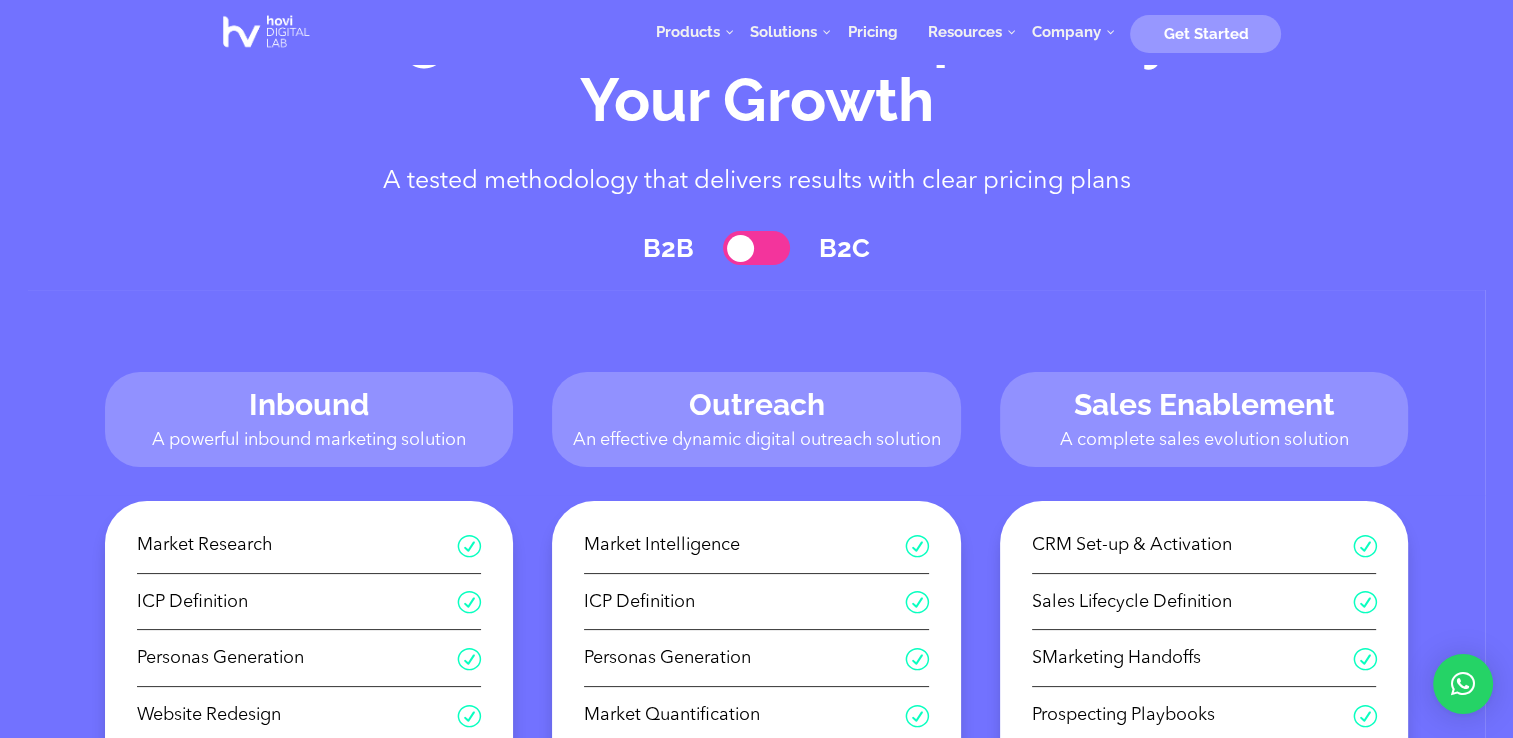 scroll, scrollTop: 79, scrollLeft: 0, axis: vertical 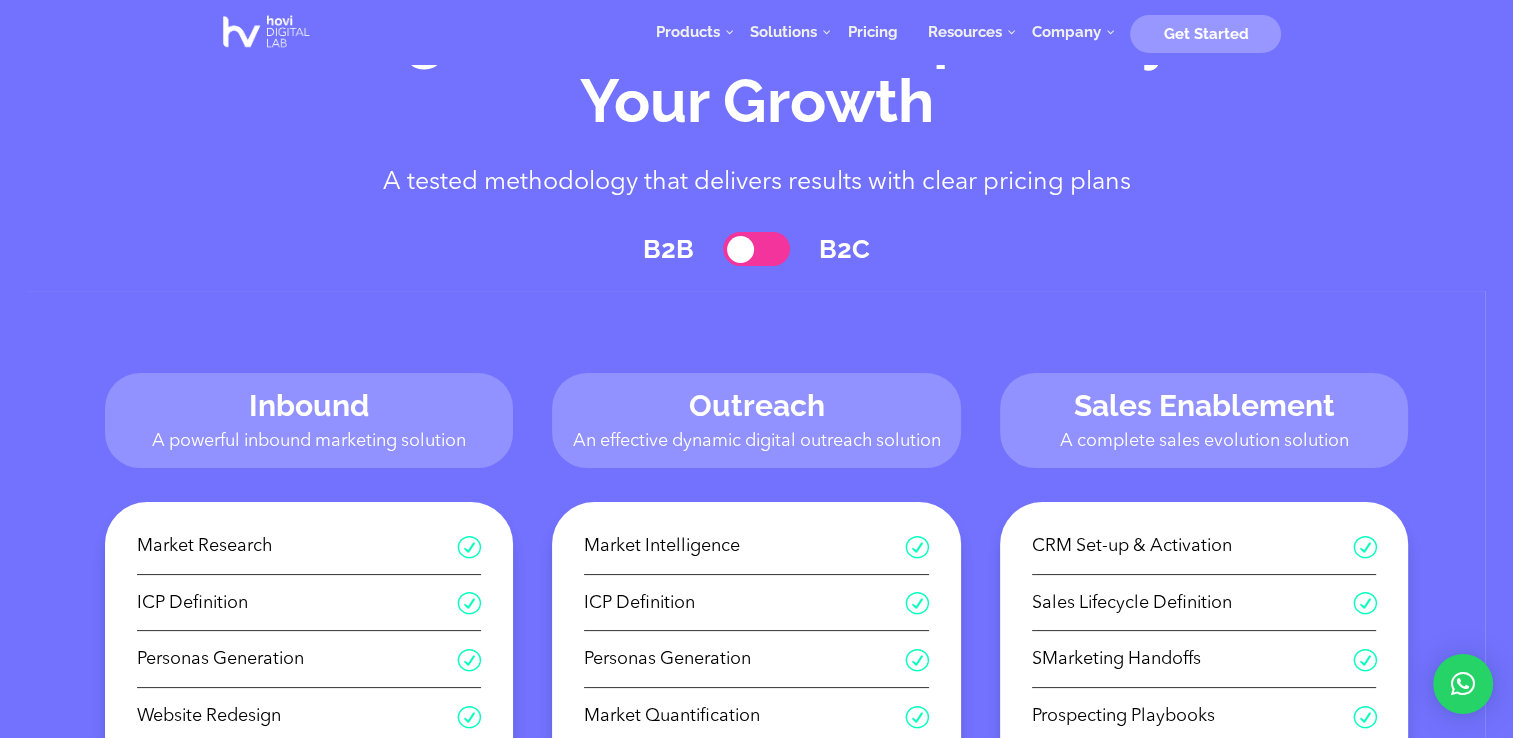 click on "Outreach" at bounding box center [756, 405] 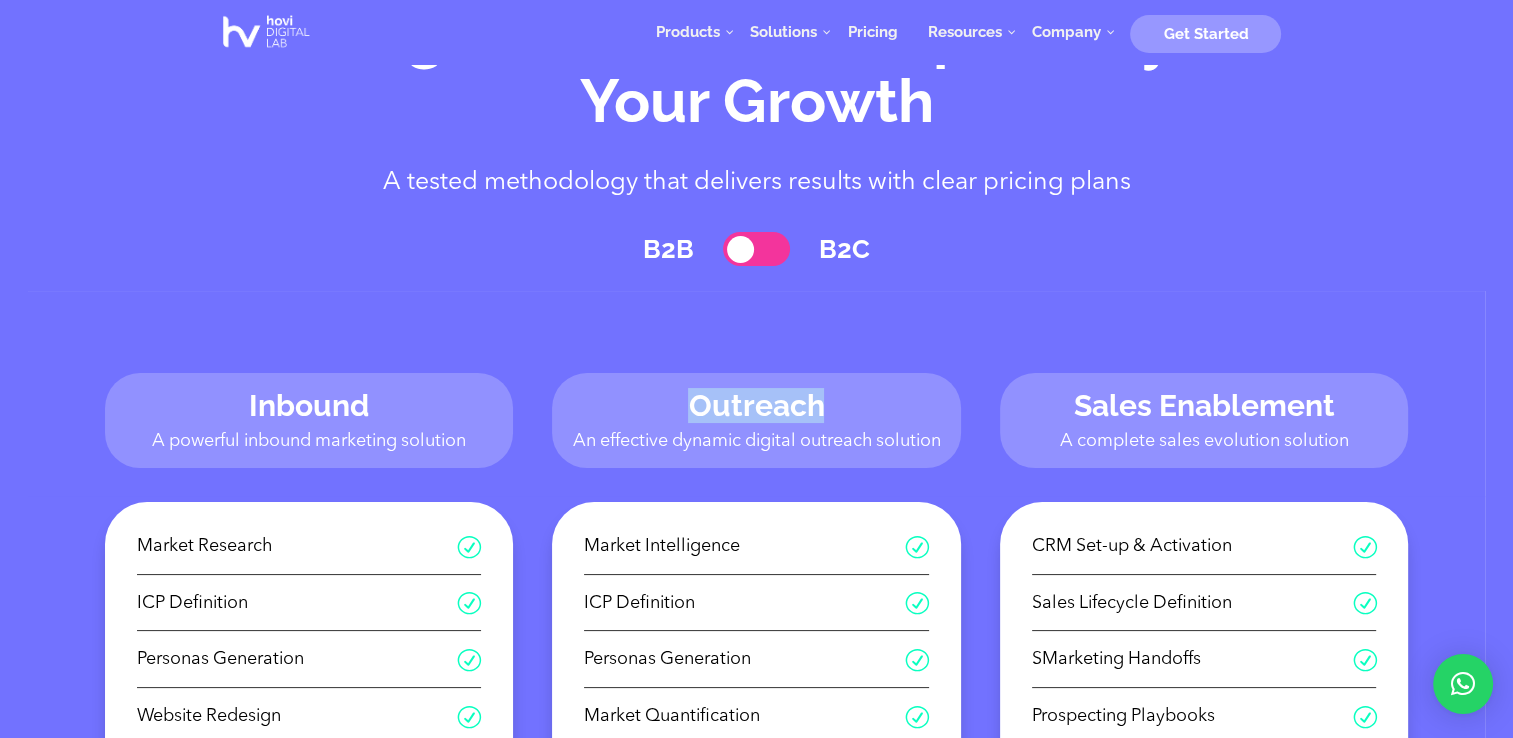 click on "Outreach" at bounding box center (756, 405) 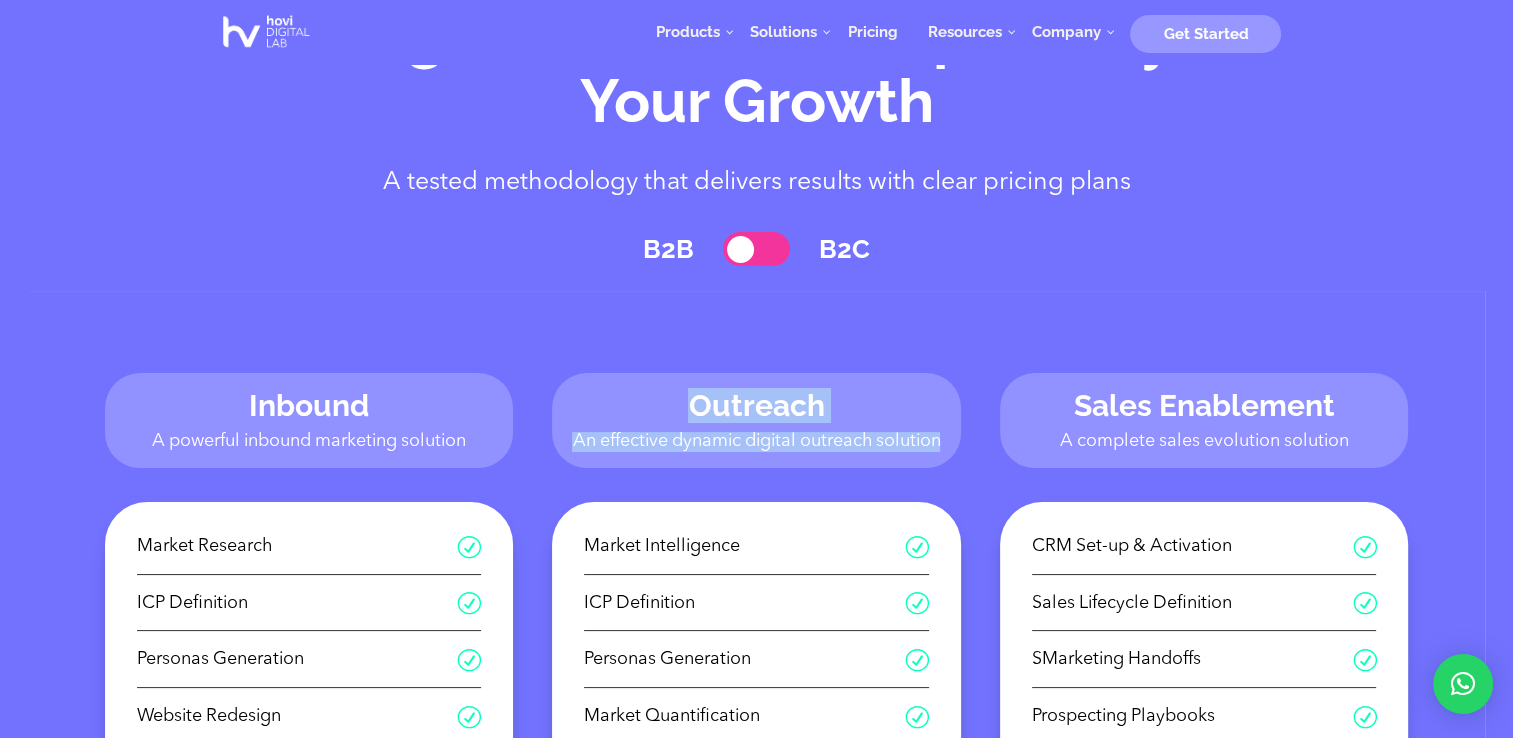 drag, startPoint x: 726, startPoint y: 414, endPoint x: 733, endPoint y: 442, distance: 28.86174 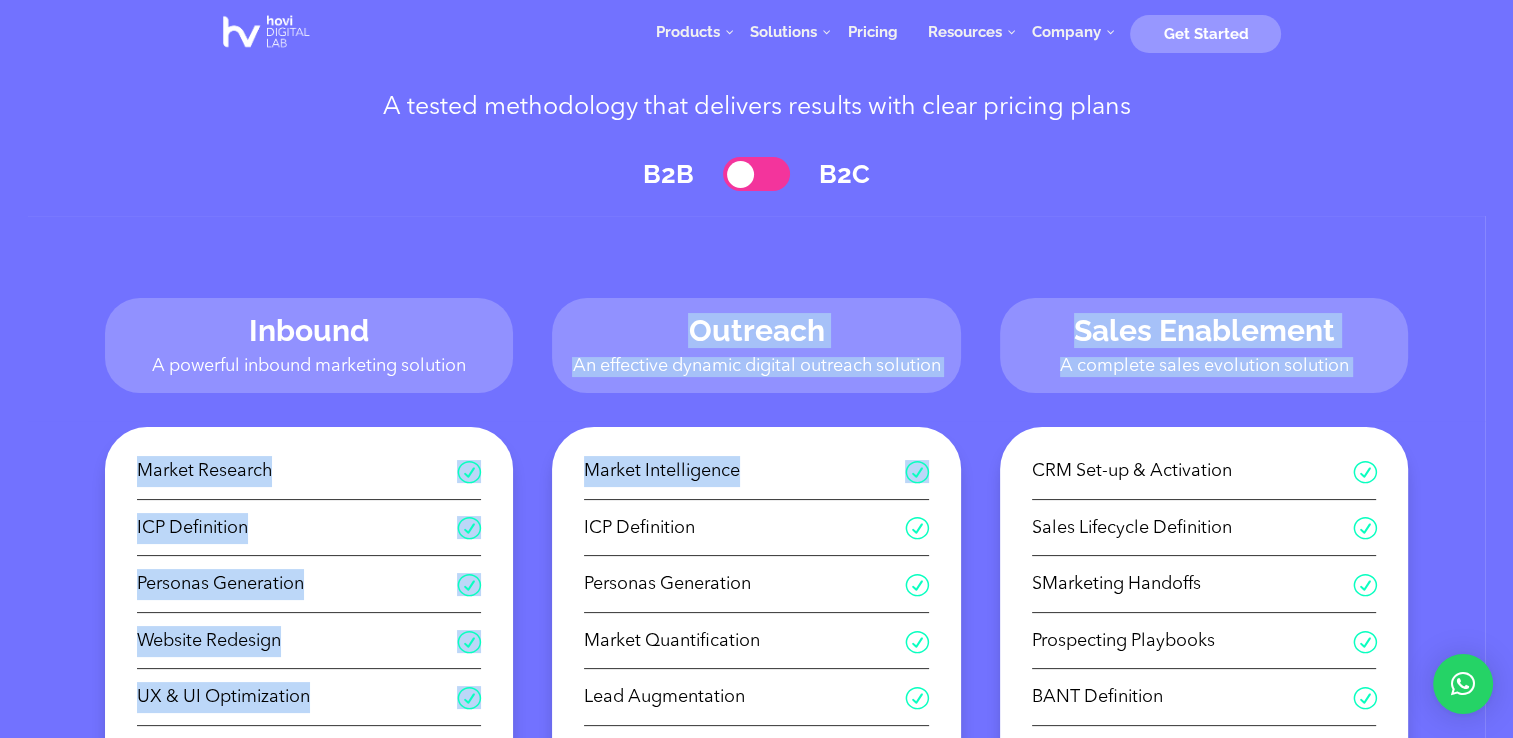 click on "R Market Intelligence
R ICP Definition
R Personas Generation
R Market Quantification
R Lead Augmentation
R Prospects Sourcing
R Email Marketing & Lead Scoring
R Journey Automation Set Up
R SMS/Whatsapp Outreach
R Retargeting Ad Campaigns
R Conversational Bots
R Fully Integrated Outreach Tech Stack" at bounding box center [756, 774] 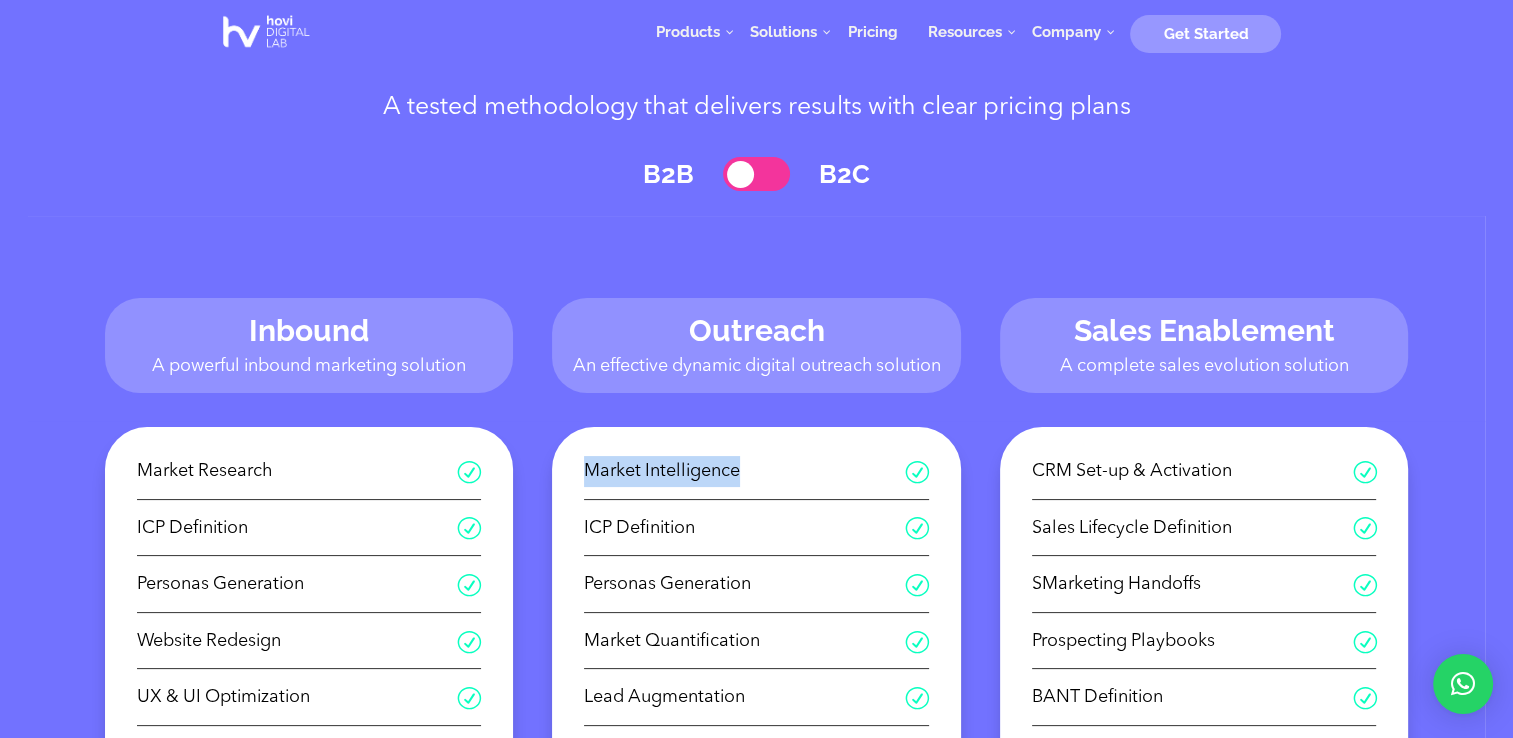 click on "R Market Intelligence
R ICP Definition
R Personas Generation
R Market Quantification
R Lead Augmentation
R Prospects Sourcing
R Email Marketing & Lead Scoring
R Journey Automation Set Up
R SMS/Whatsapp Outreach
R Retargeting Ad Campaigns
R Conversational Bots
R Fully Integrated Outreach Tech Stack" at bounding box center (756, 774) 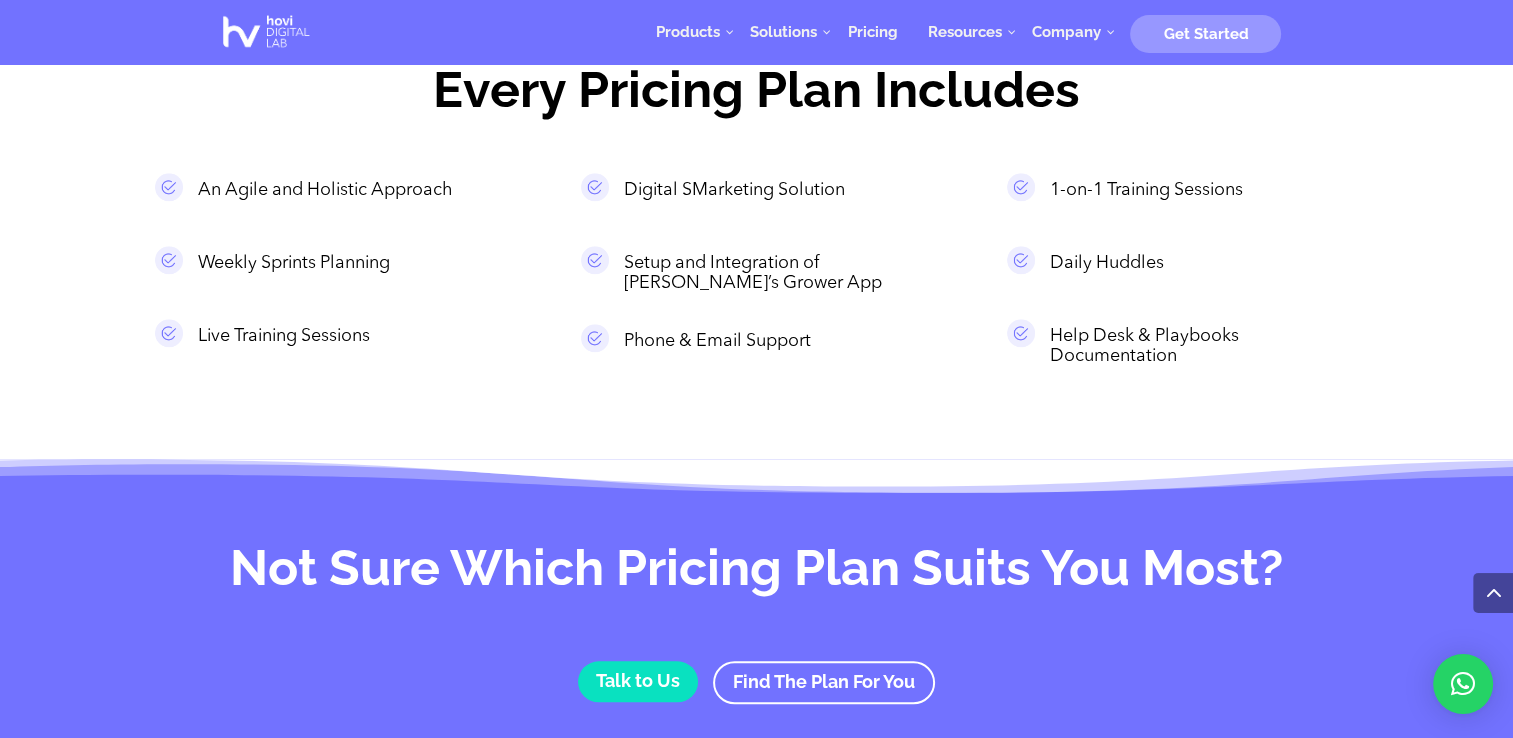 scroll, scrollTop: 1920, scrollLeft: 0, axis: vertical 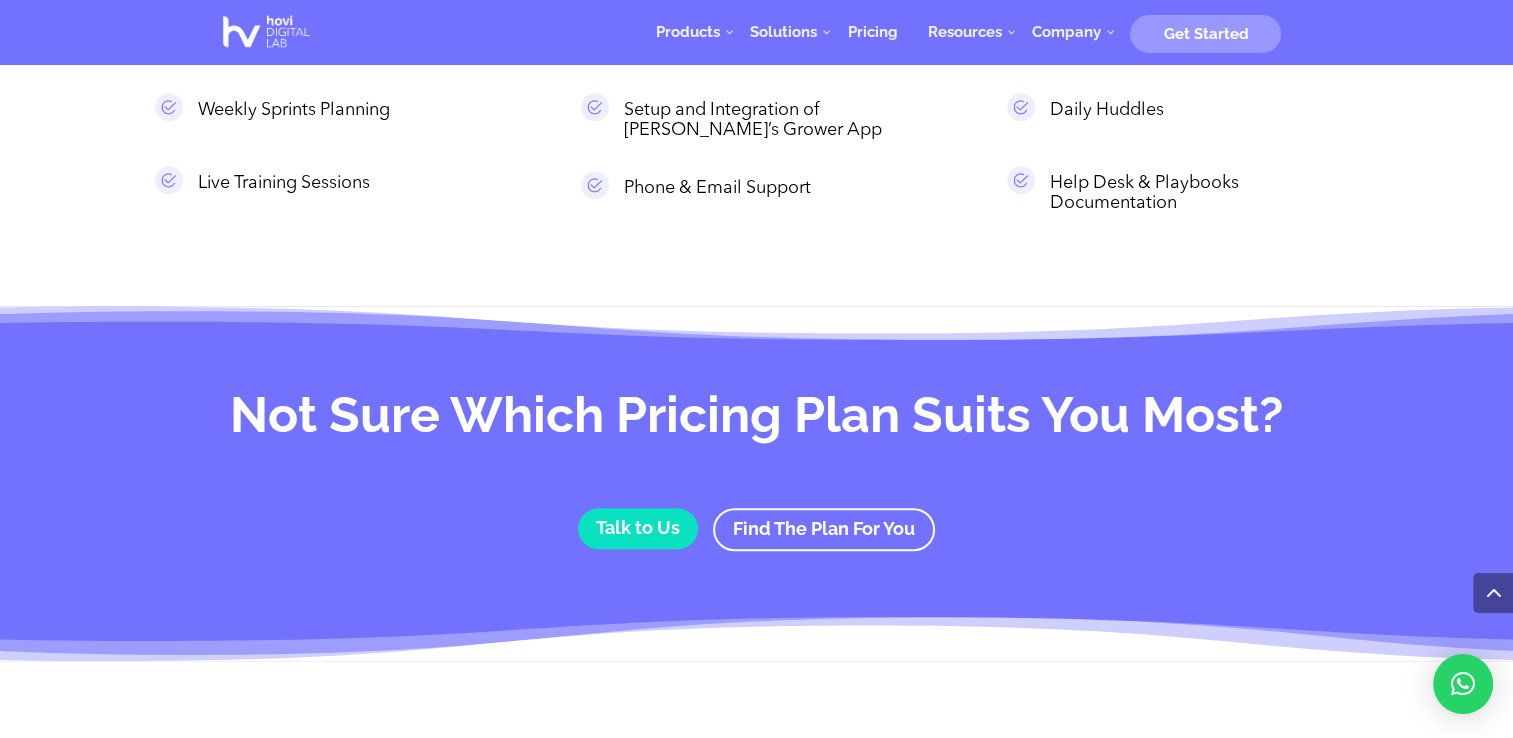 click on "Not Sure Which Pricing Plan Suits You Most?" at bounding box center [757, 419] 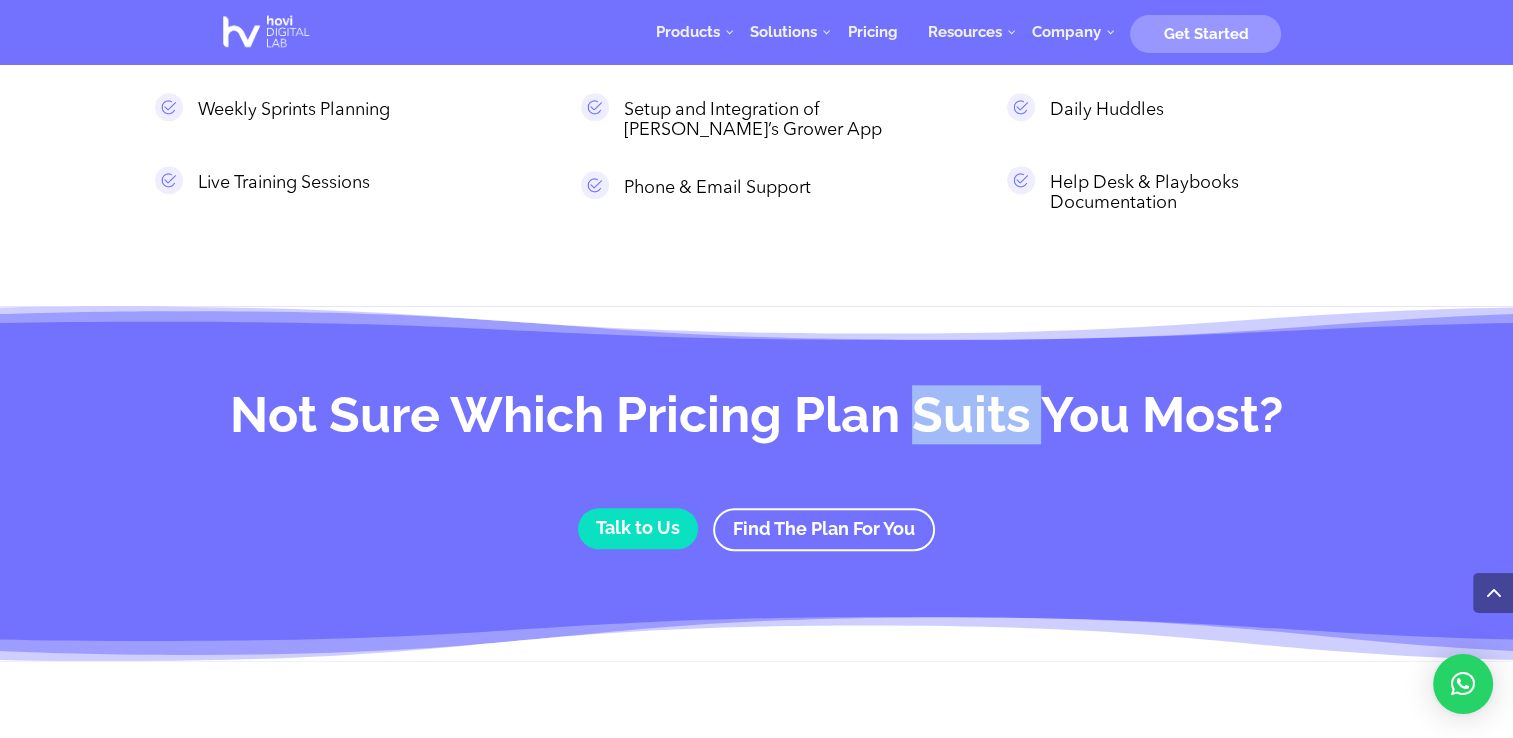 click on "Not Sure Which Pricing Plan Suits You Most?" at bounding box center [757, 419] 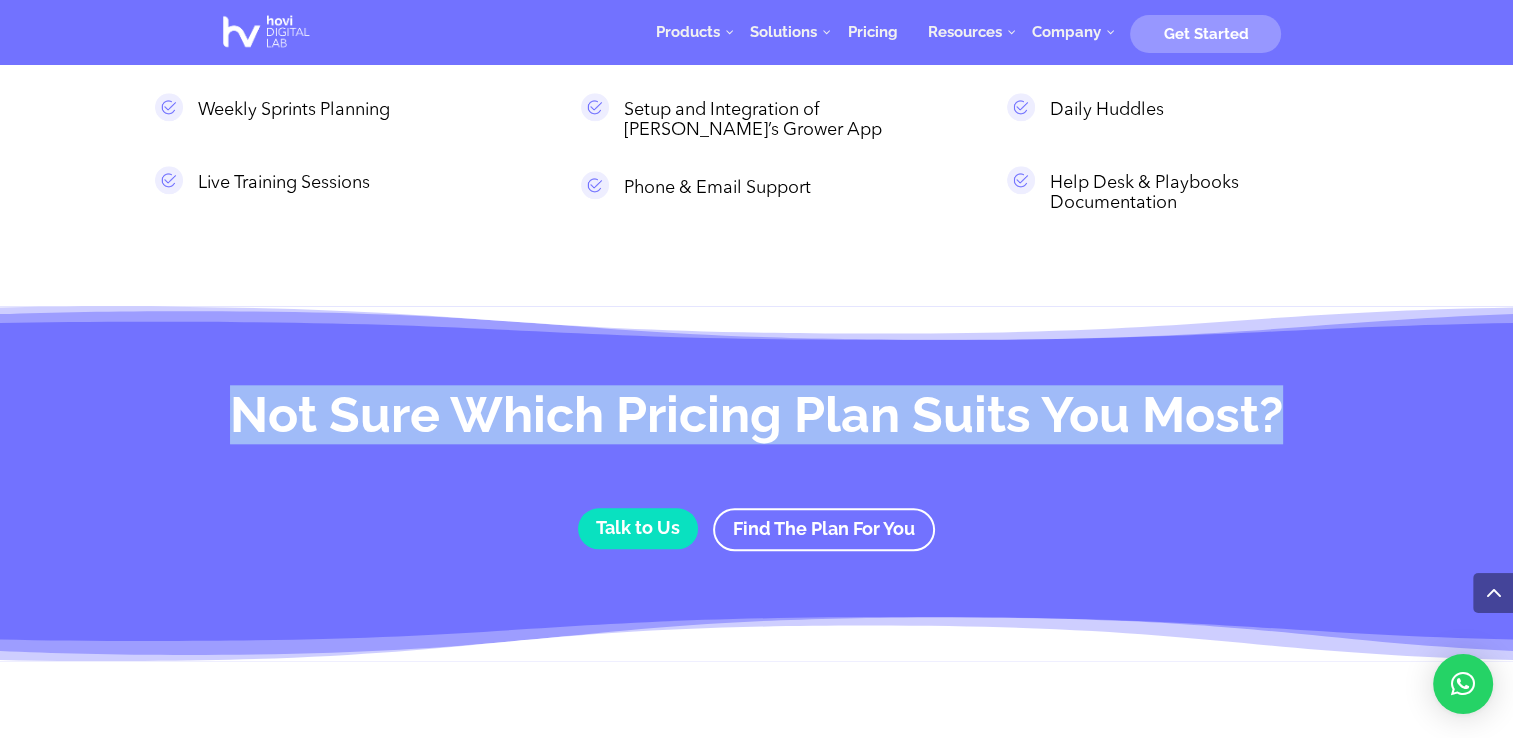 click on "Not Sure Which Pricing Plan Suits You Most?" at bounding box center [757, 419] 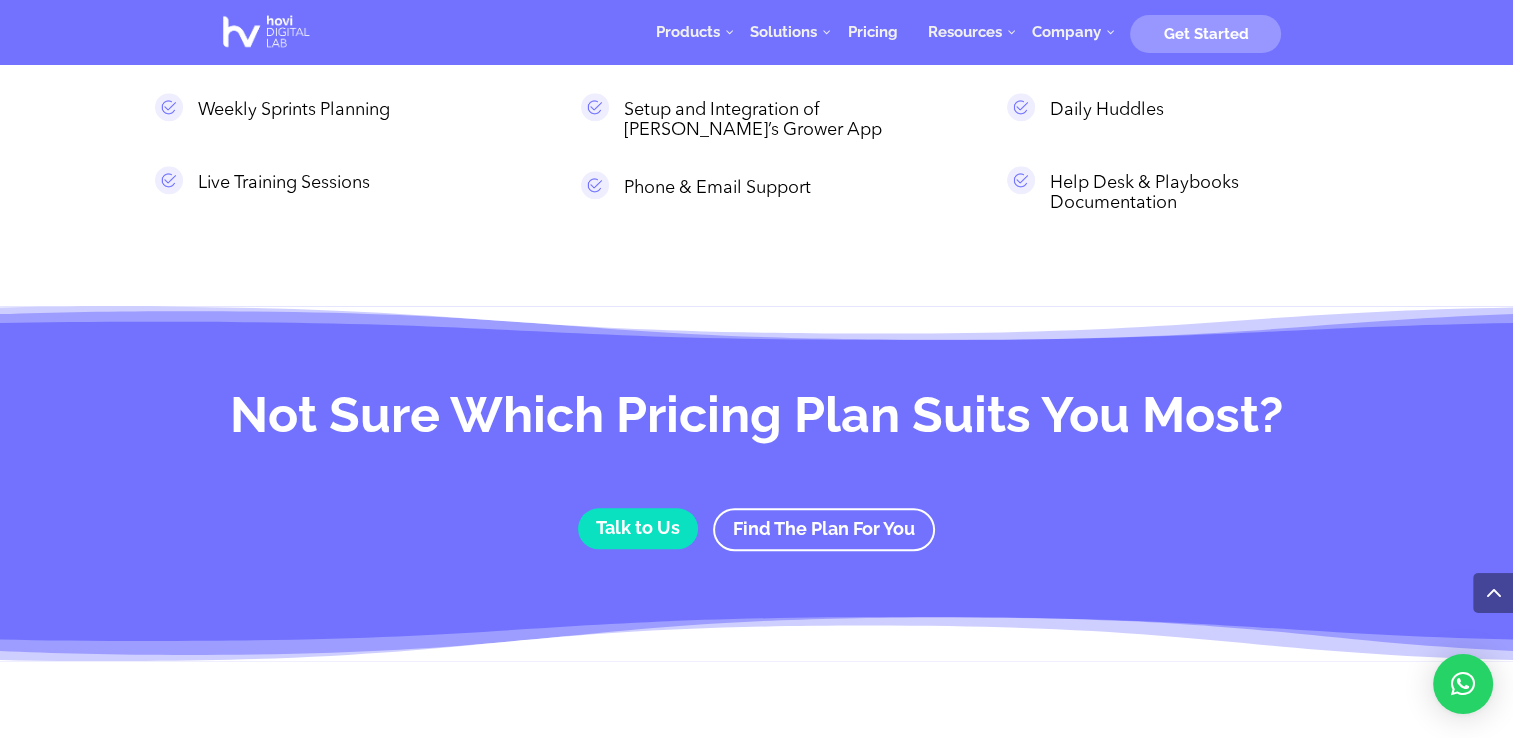 drag, startPoint x: 966, startPoint y: 427, endPoint x: 1085, endPoint y: 495, distance: 137.05838 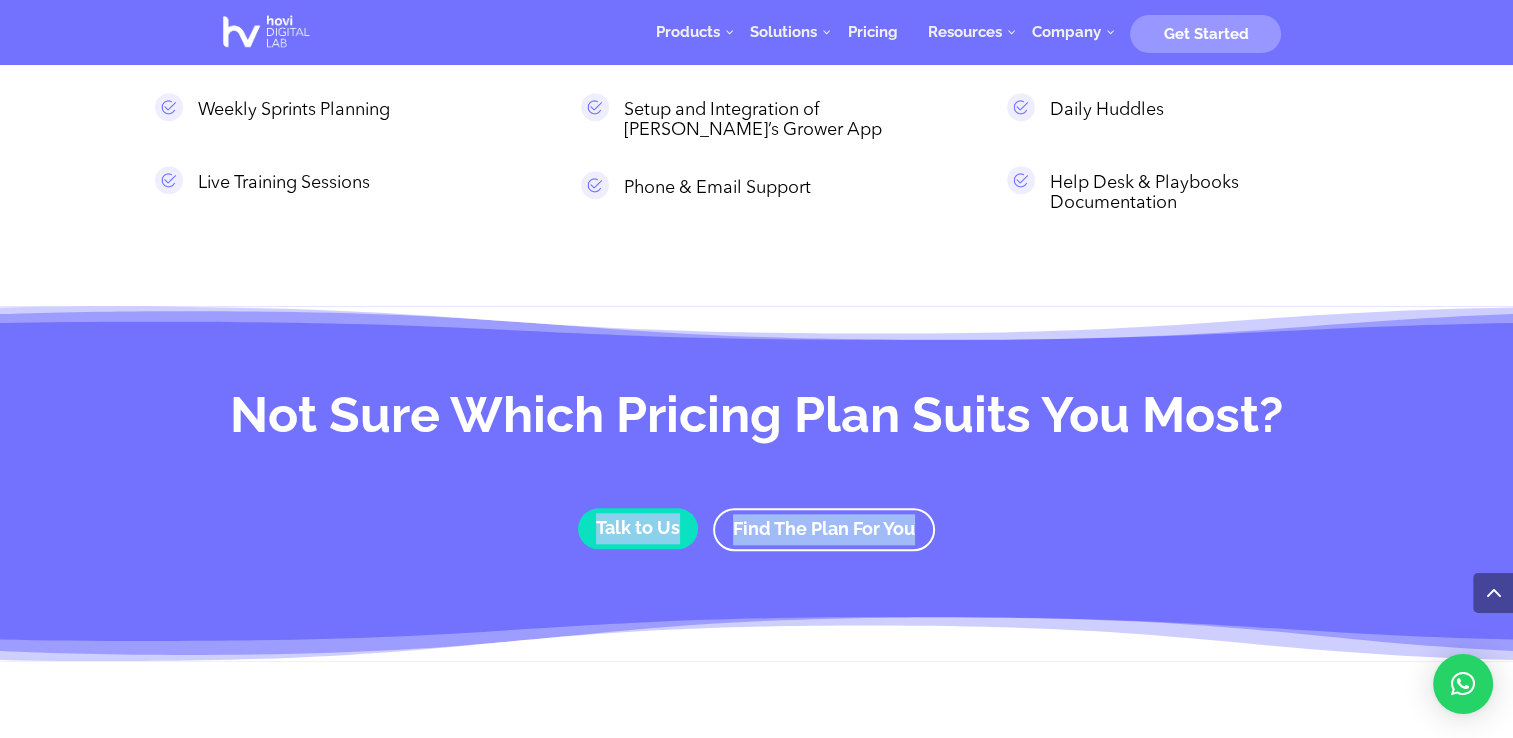 drag, startPoint x: 1085, startPoint y: 495, endPoint x: 1020, endPoint y: 373, distance: 138.2353 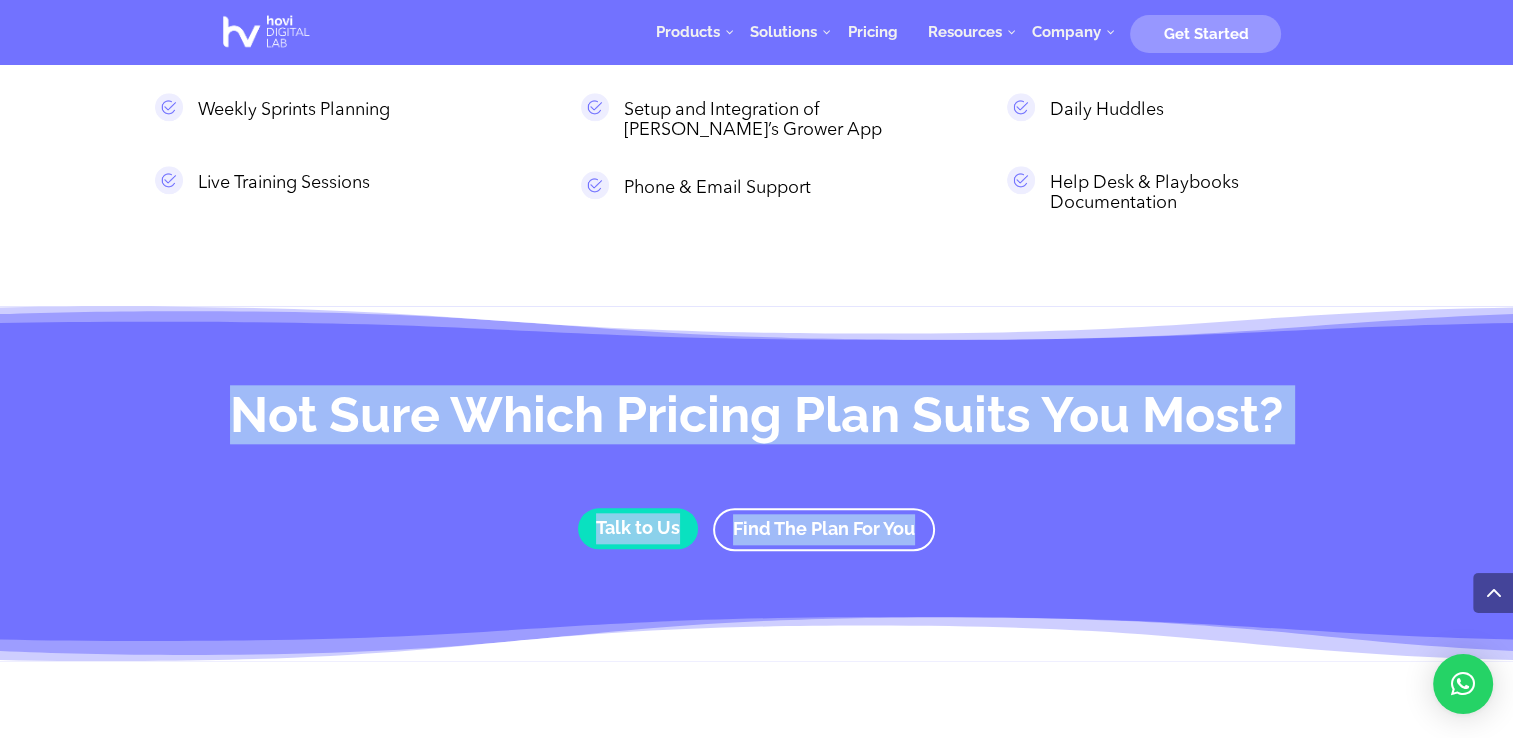 drag, startPoint x: 1020, startPoint y: 373, endPoint x: 1003, endPoint y: 351, distance: 27.802877 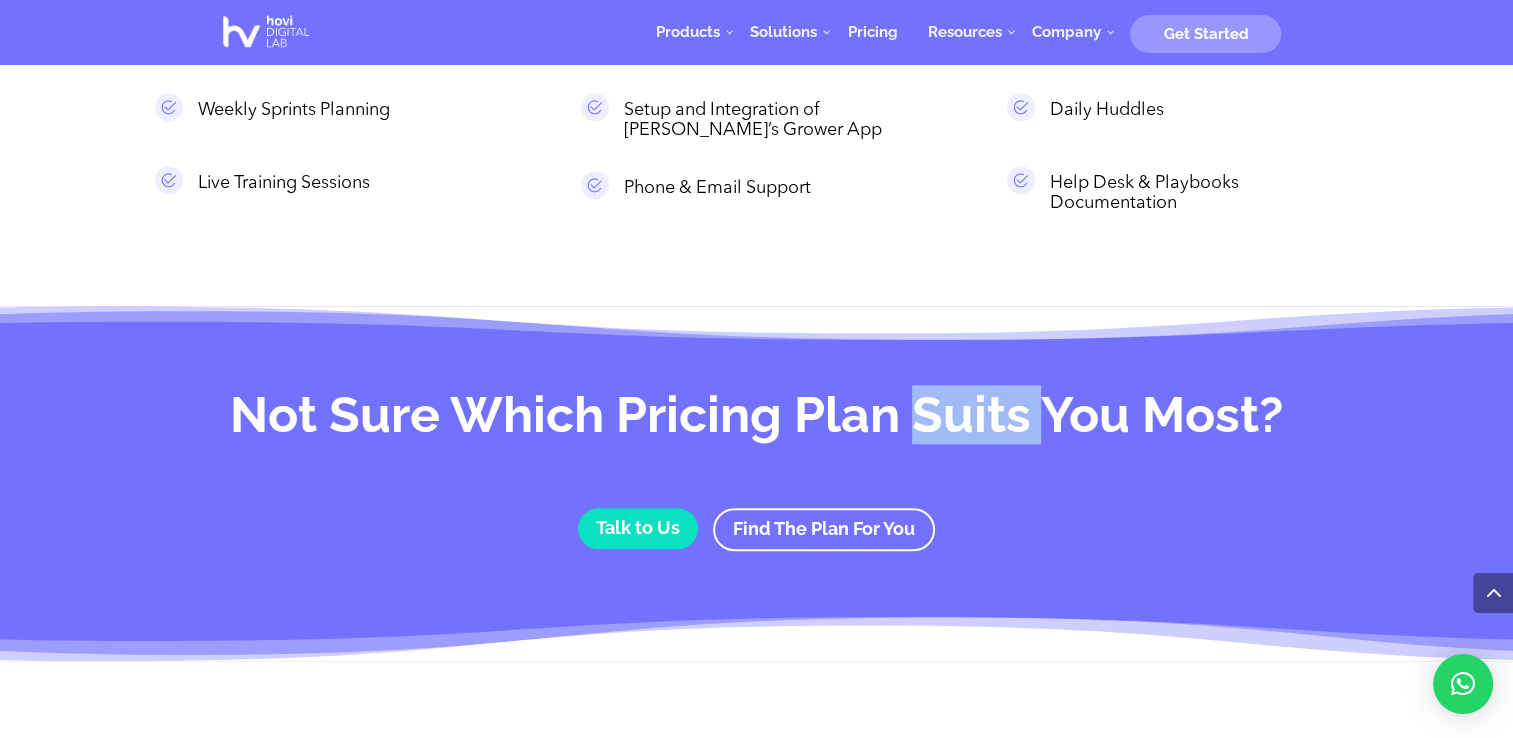 click on "Not Sure Which Pricing Plan Suits You Most?" at bounding box center (757, 419) 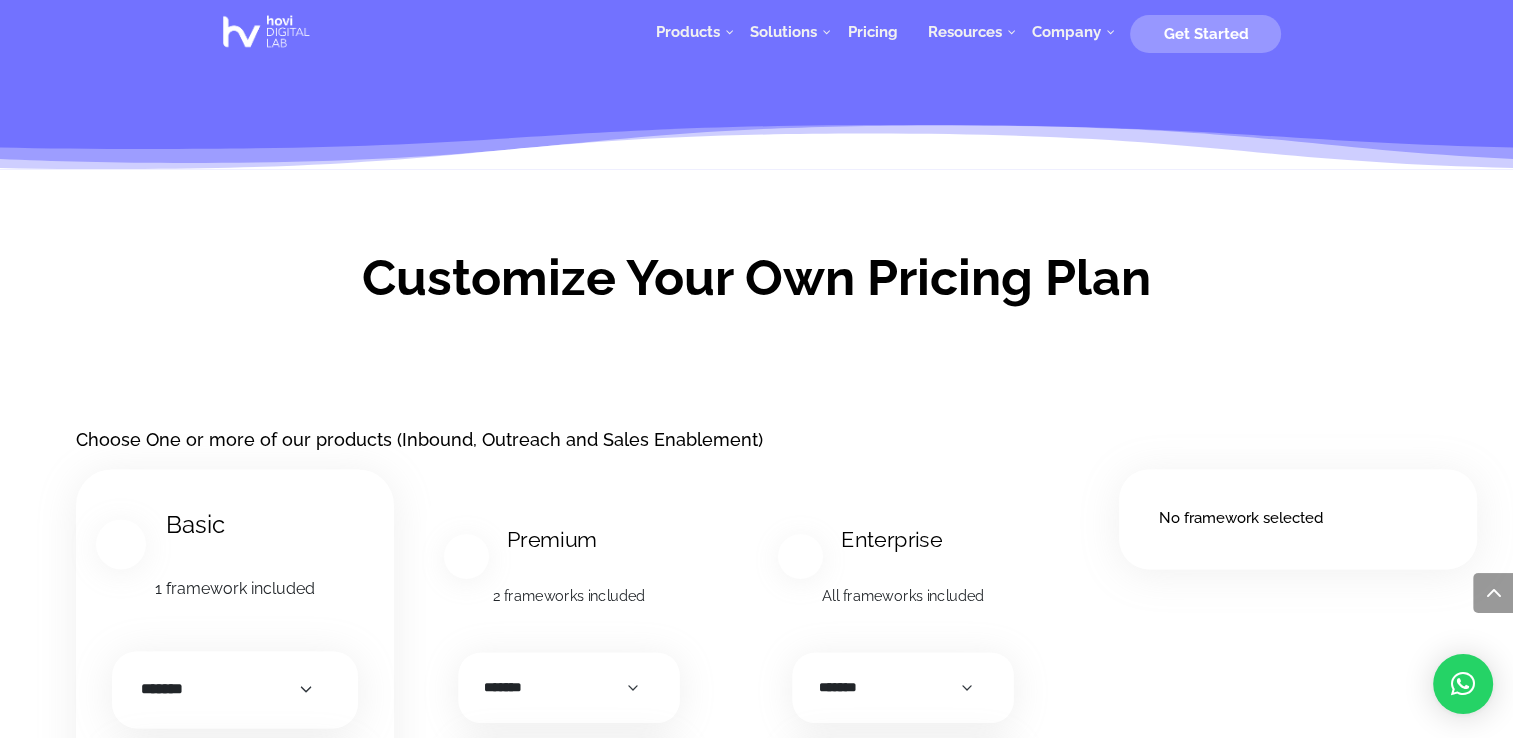 click on "Customize Your Own Pricing Plan" at bounding box center (757, 282) 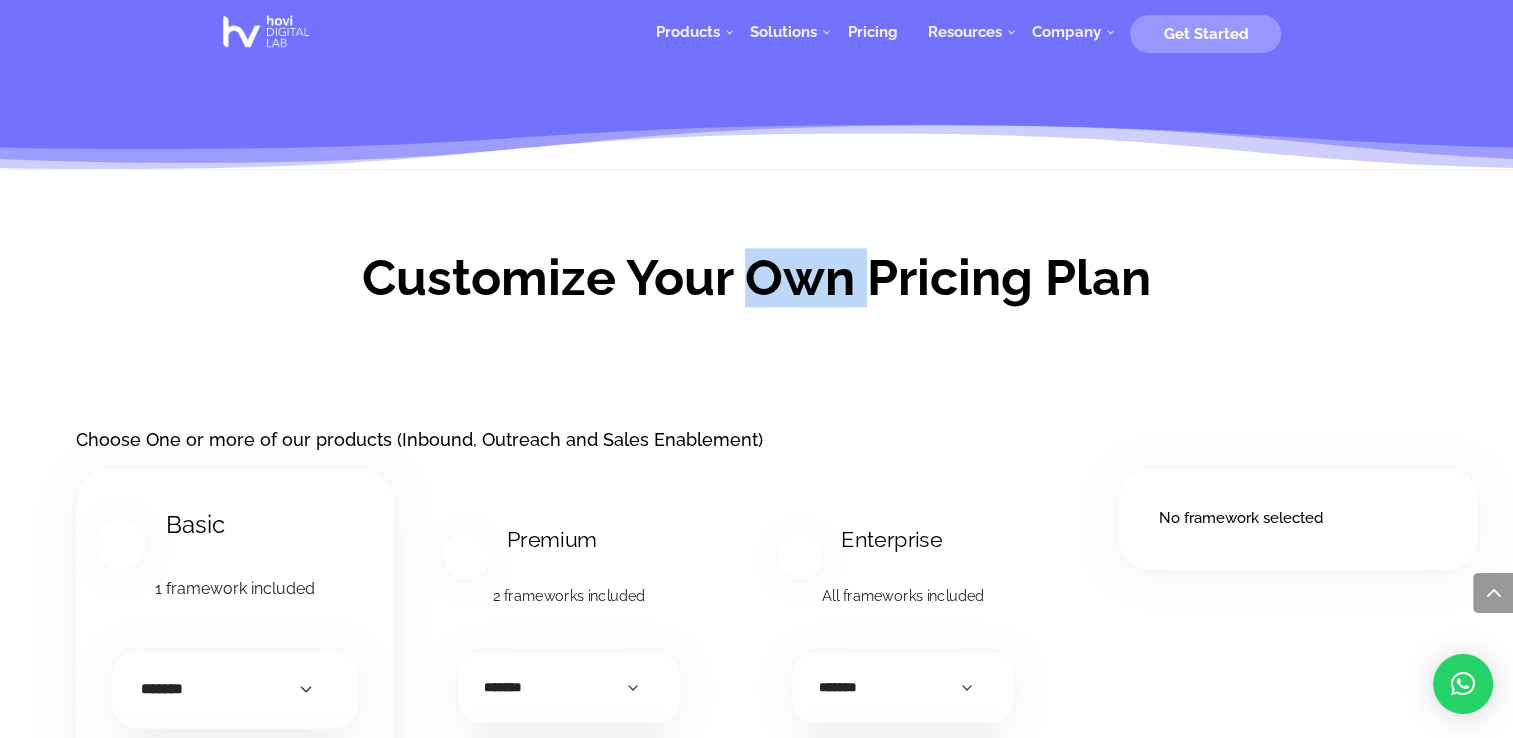 click on "Customize Your Own Pricing Plan" at bounding box center (757, 282) 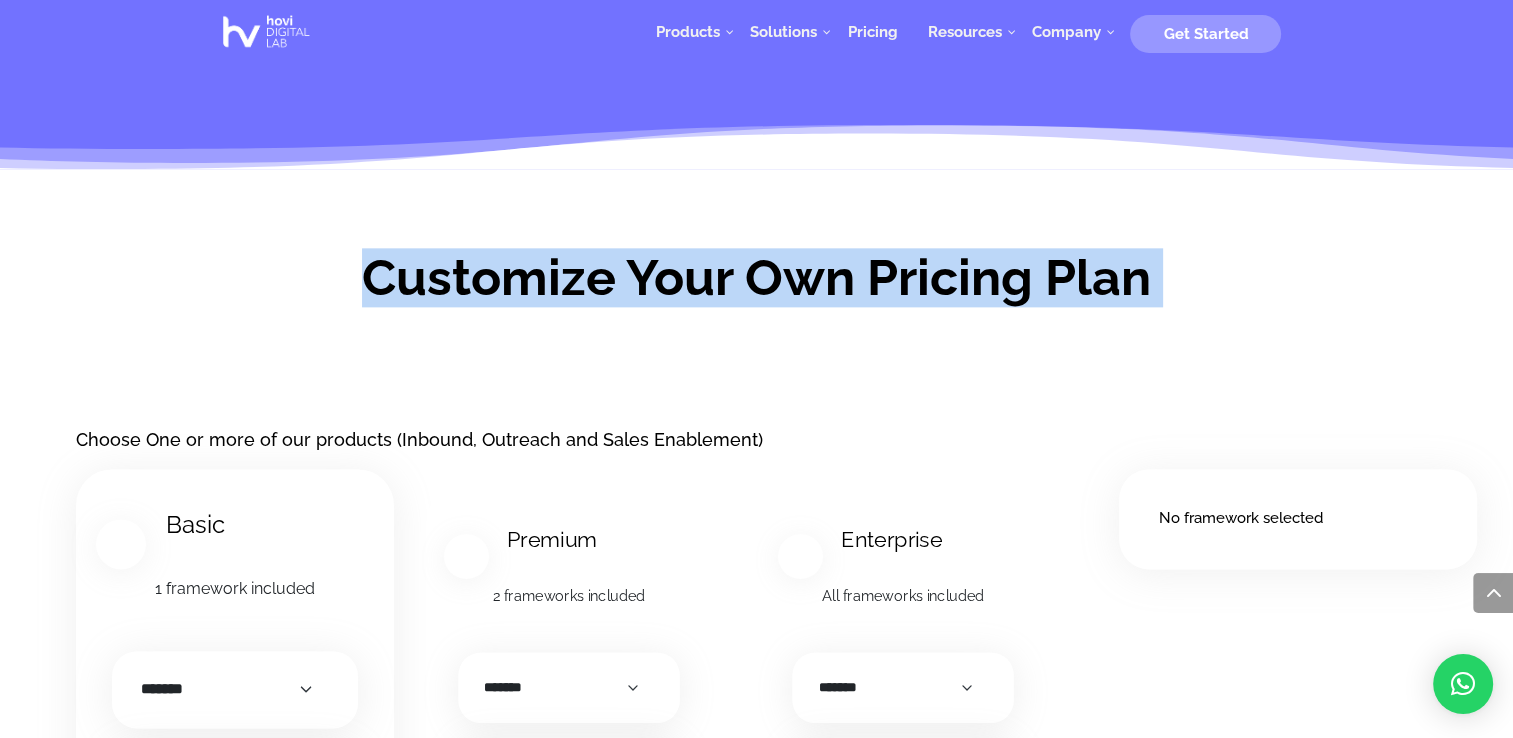 click on "Customize Your Own Pricing Plan" at bounding box center (757, 282) 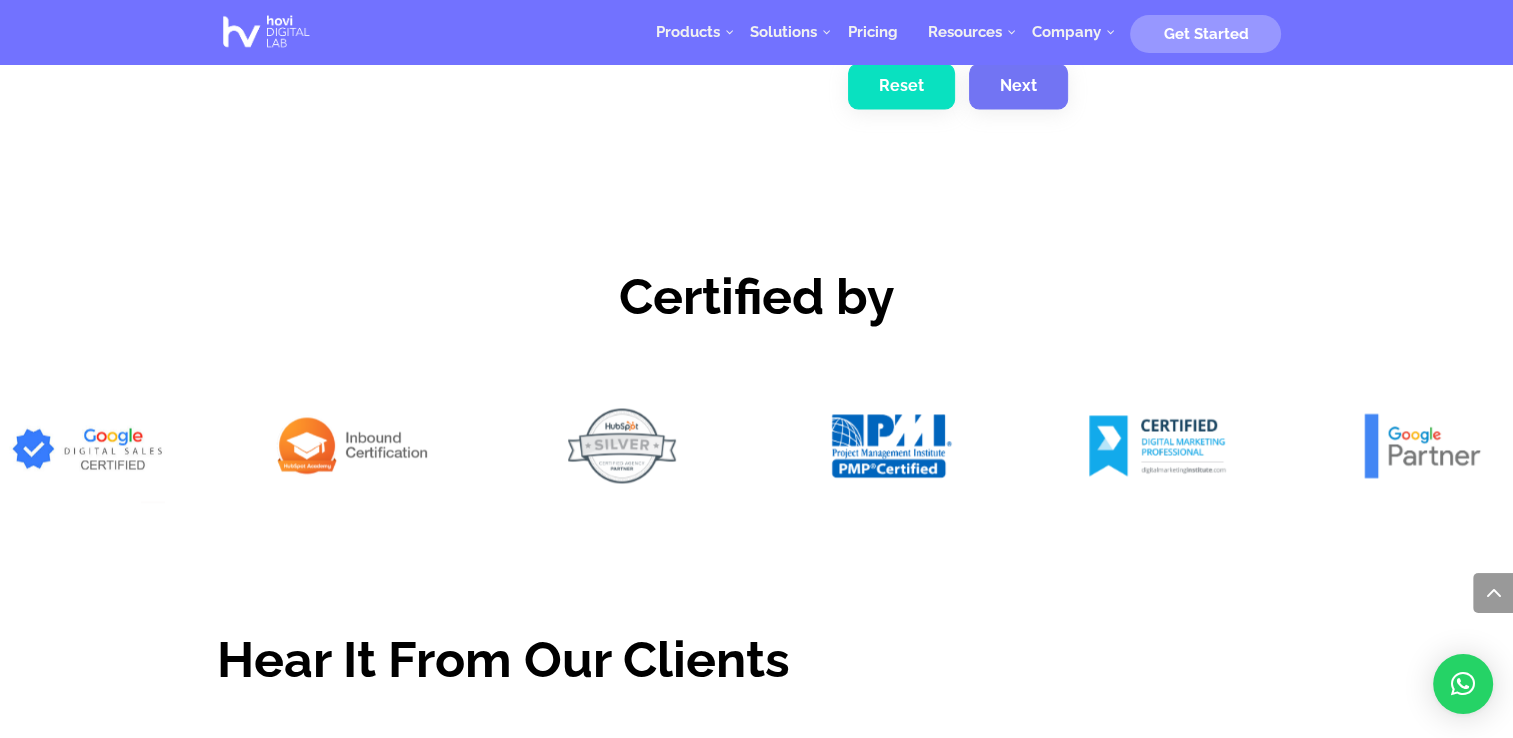 click on "Certified by" at bounding box center [757, 301] 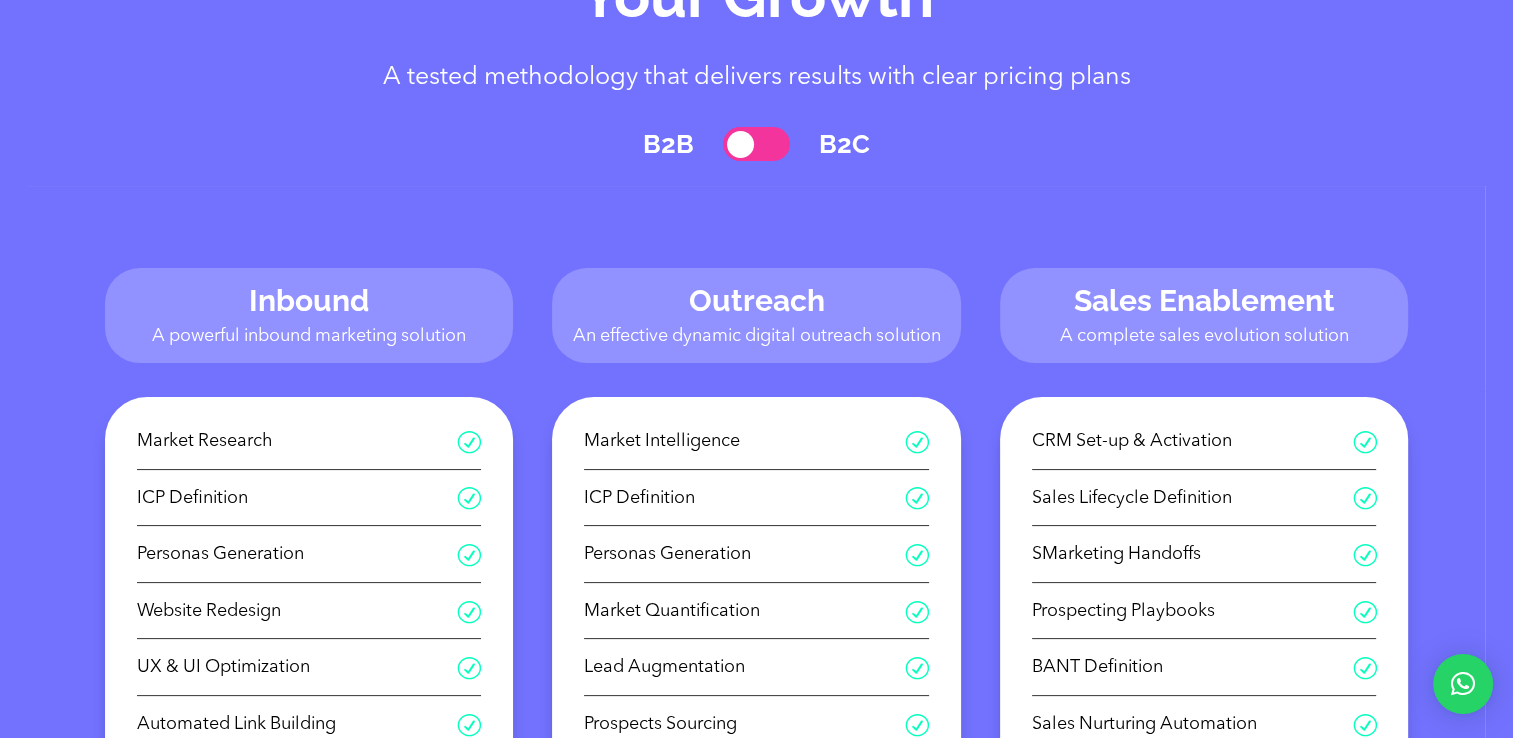 scroll, scrollTop: 0, scrollLeft: 0, axis: both 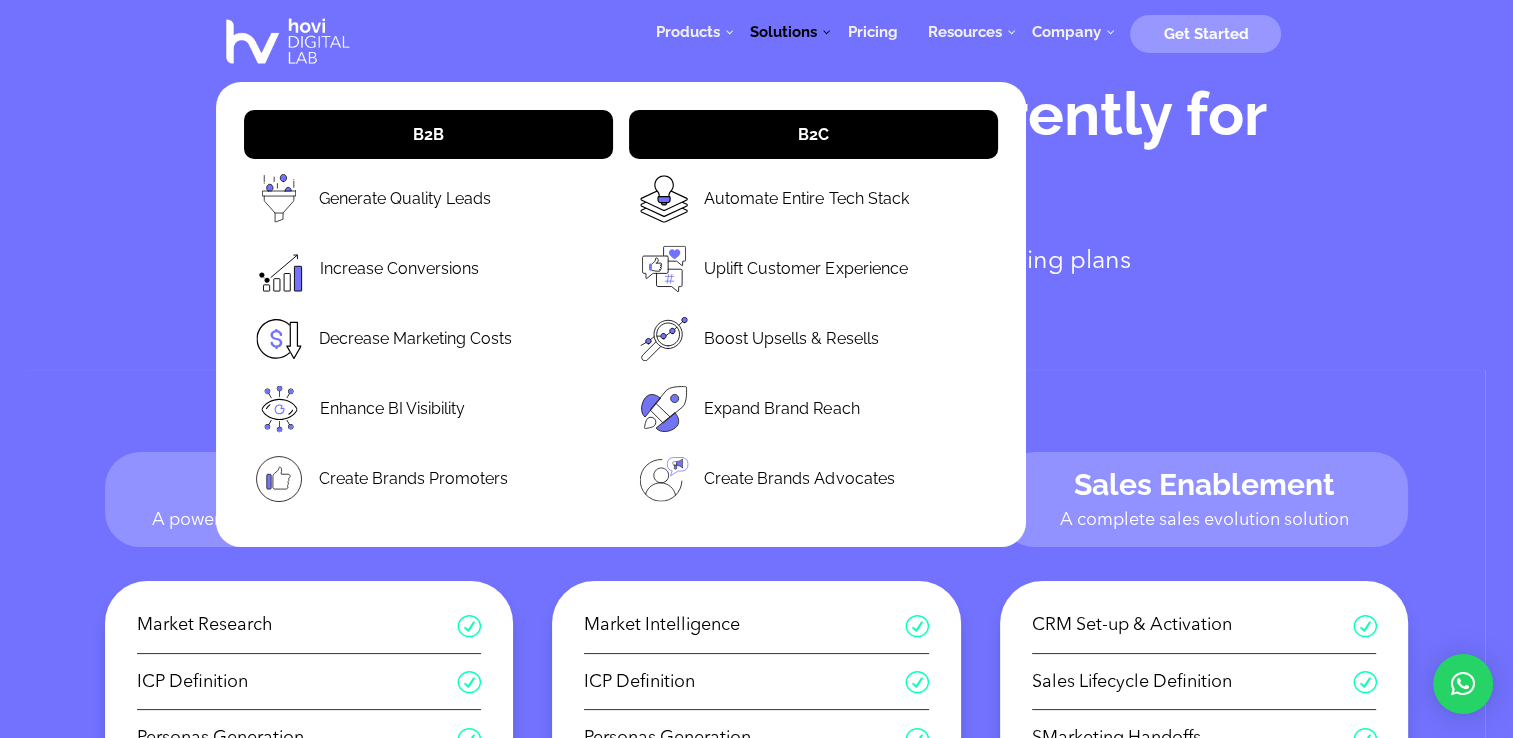 click on "B2B
B2C
Inbound
A powerful inbound marketing solution
Outreach
An effective dynamic digital outreach solution
Sales Enablement
A complete sales evolution solution
R Market Research
R ICP Definition" at bounding box center [756, 927] 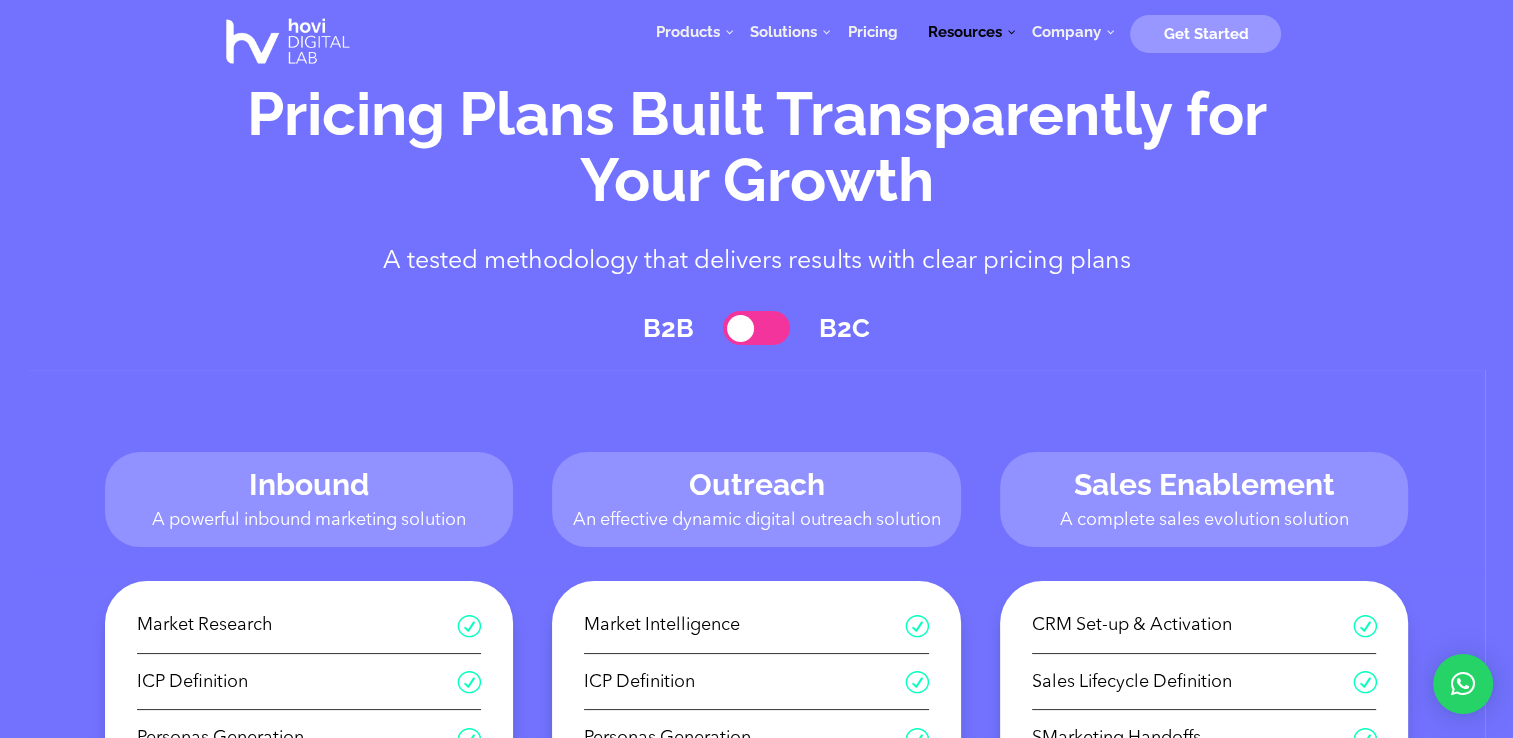 click on "B2B
B2C
Inbound
A powerful inbound marketing solution
Outreach
An effective dynamic digital outreach solution
Sales Enablement
A complete sales evolution solution
R Market Research
R ICP Definition
R
R
R R R" at bounding box center [756, 717] 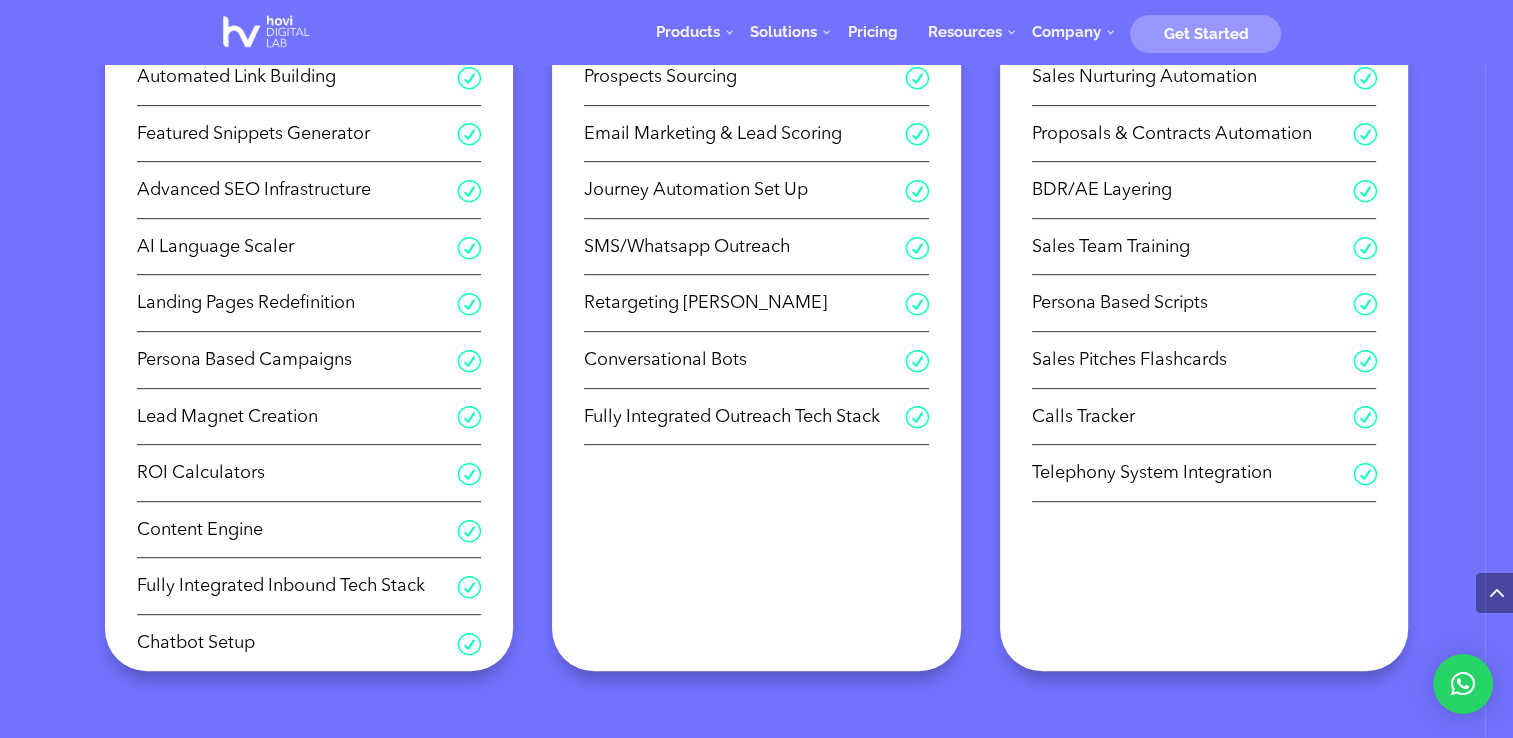 scroll, scrollTop: 836, scrollLeft: 0, axis: vertical 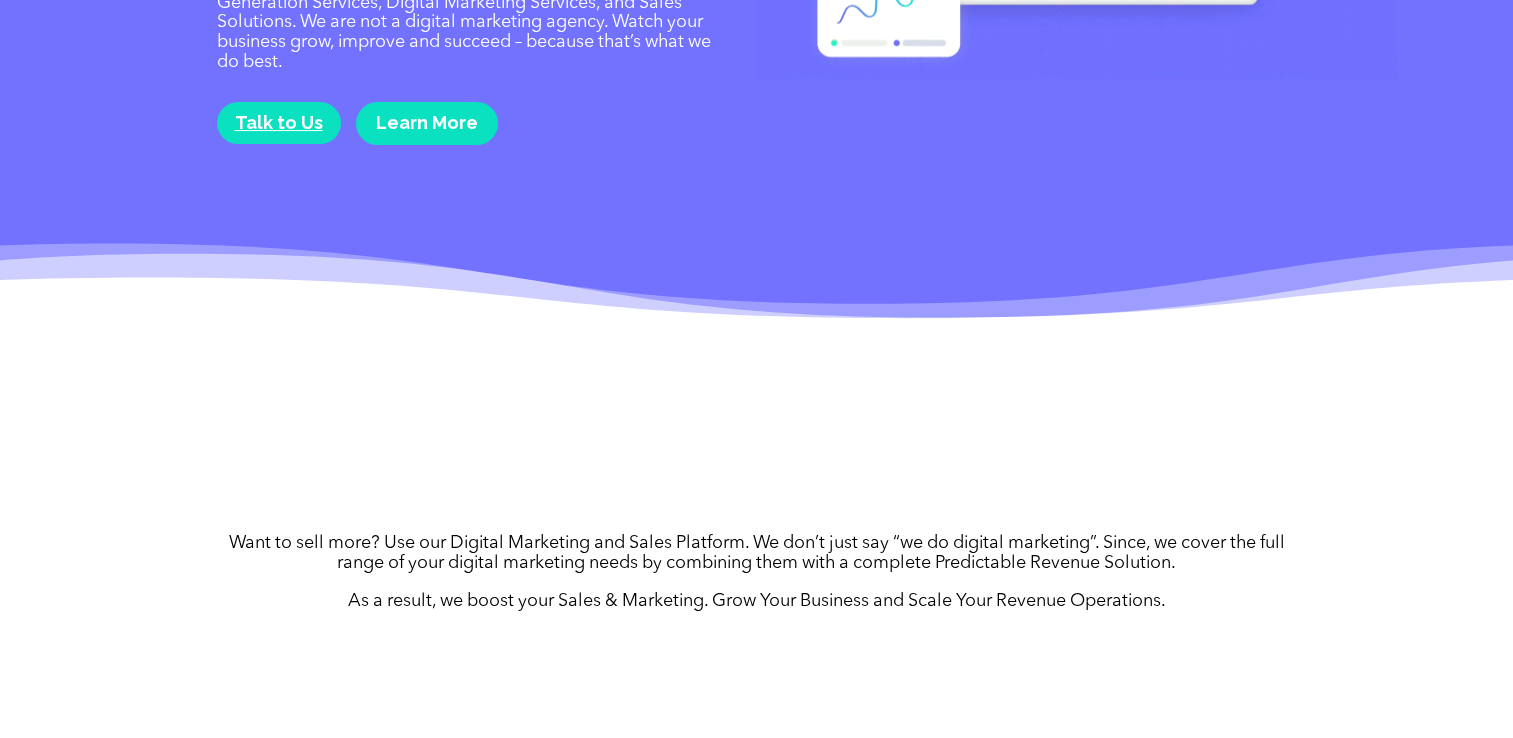 click on "Learn More" at bounding box center [427, 123] 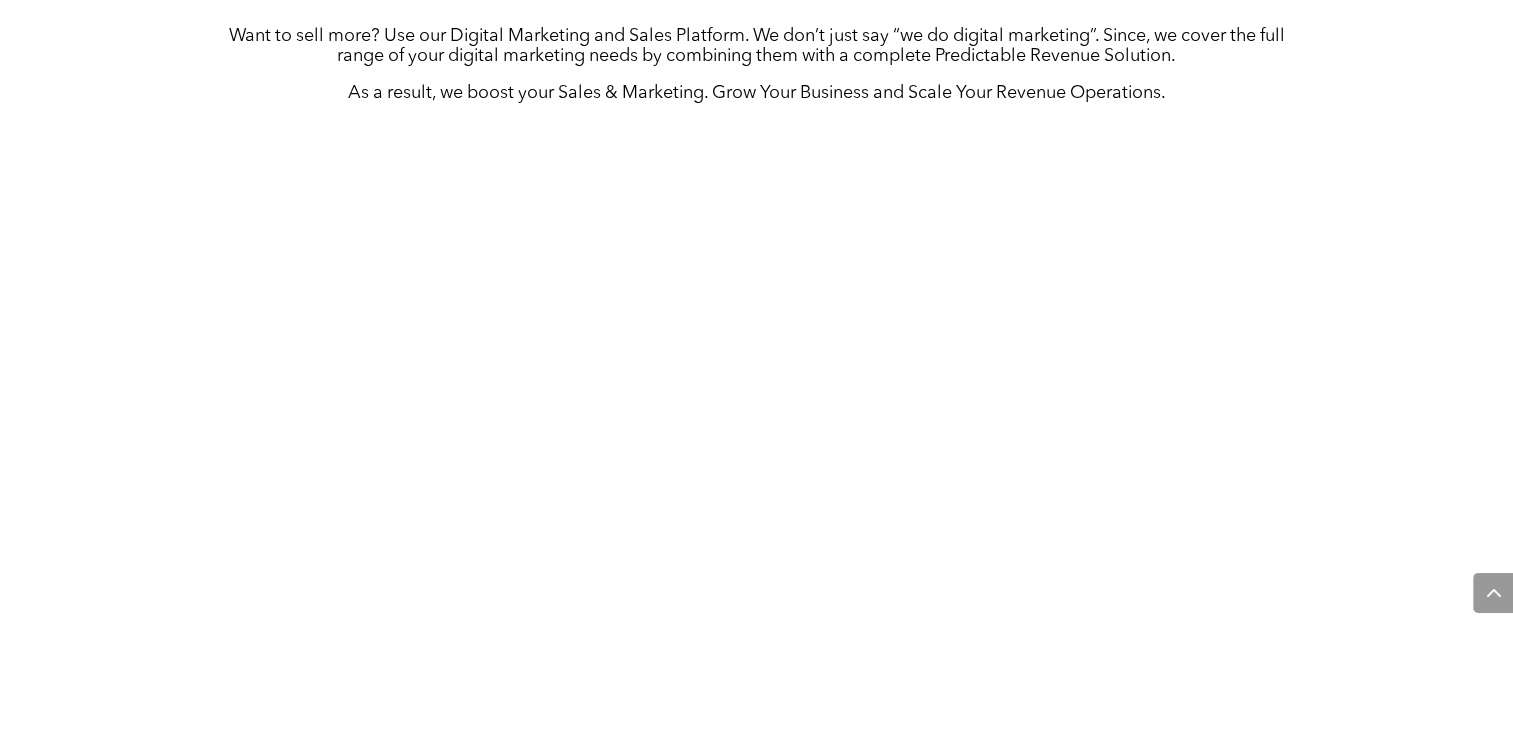 scroll, scrollTop: 0, scrollLeft: 0, axis: both 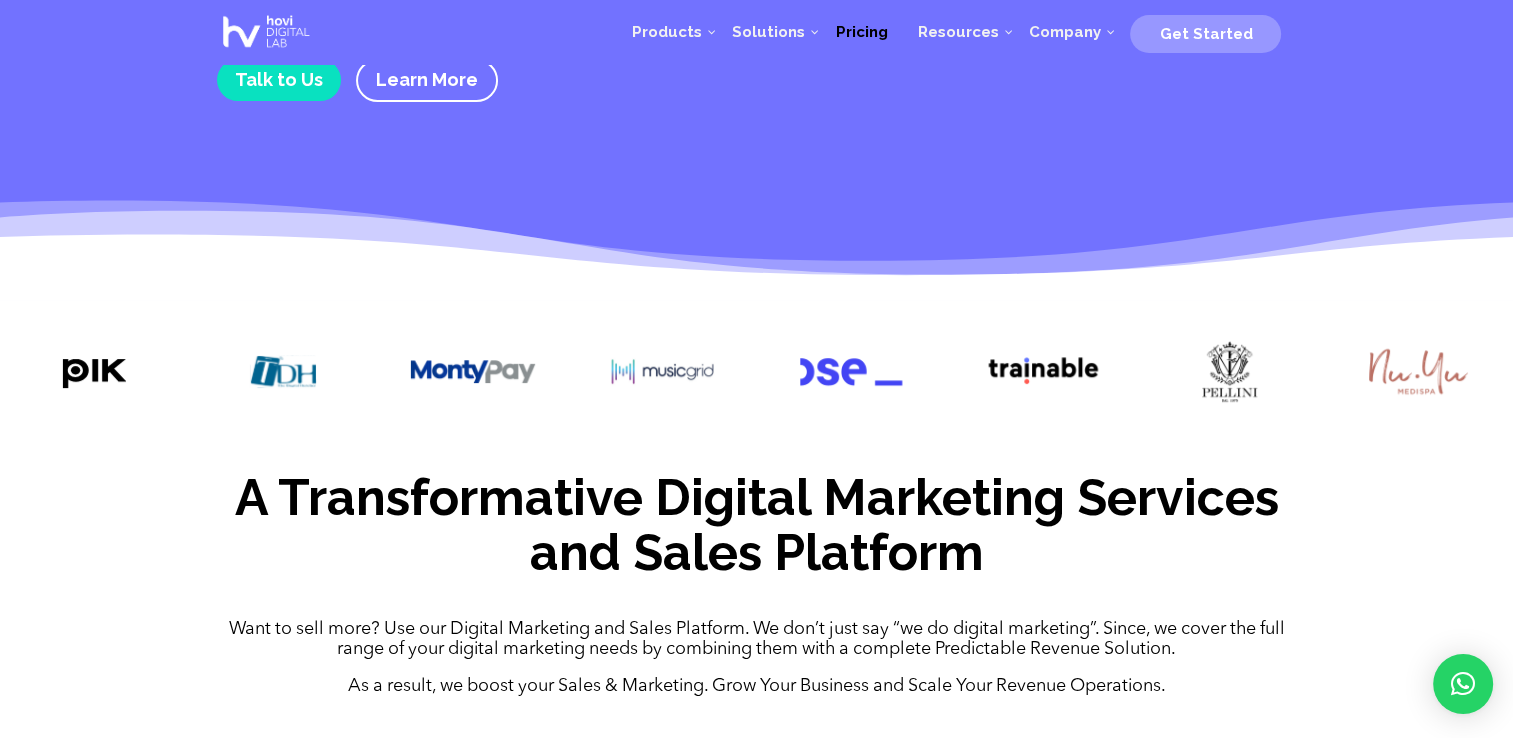 click on "Pricing" at bounding box center [861, 32] 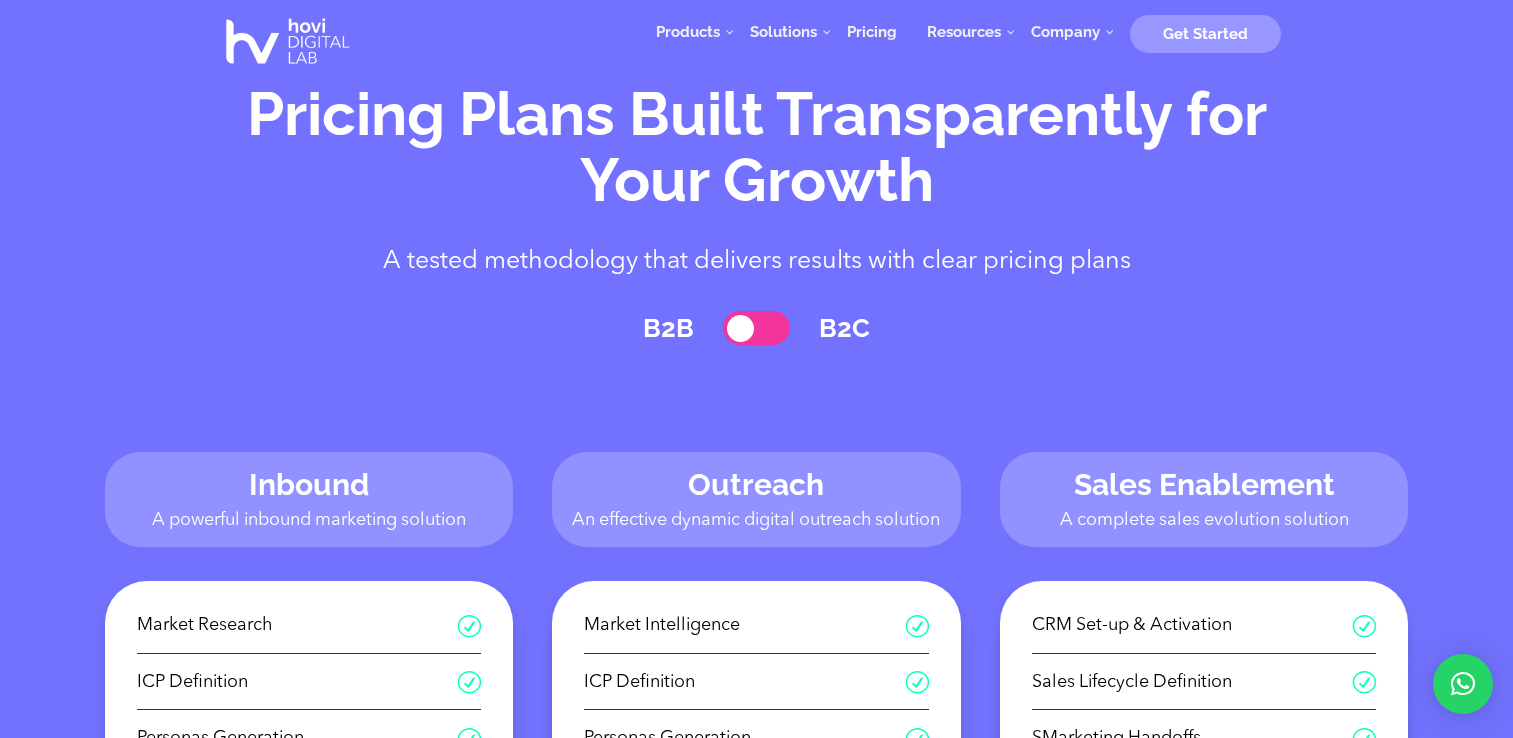 scroll, scrollTop: 0, scrollLeft: 0, axis: both 